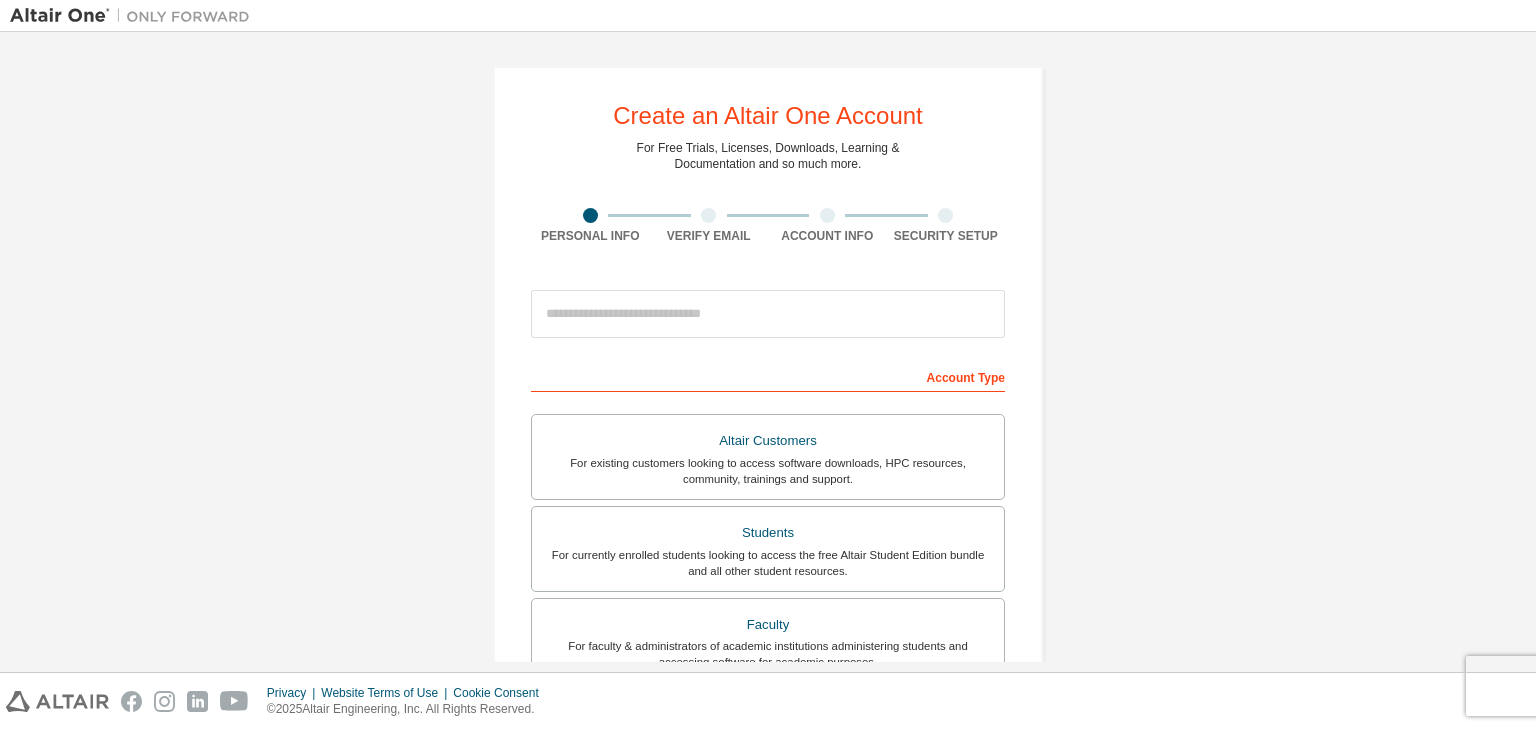 scroll, scrollTop: 0, scrollLeft: 0, axis: both 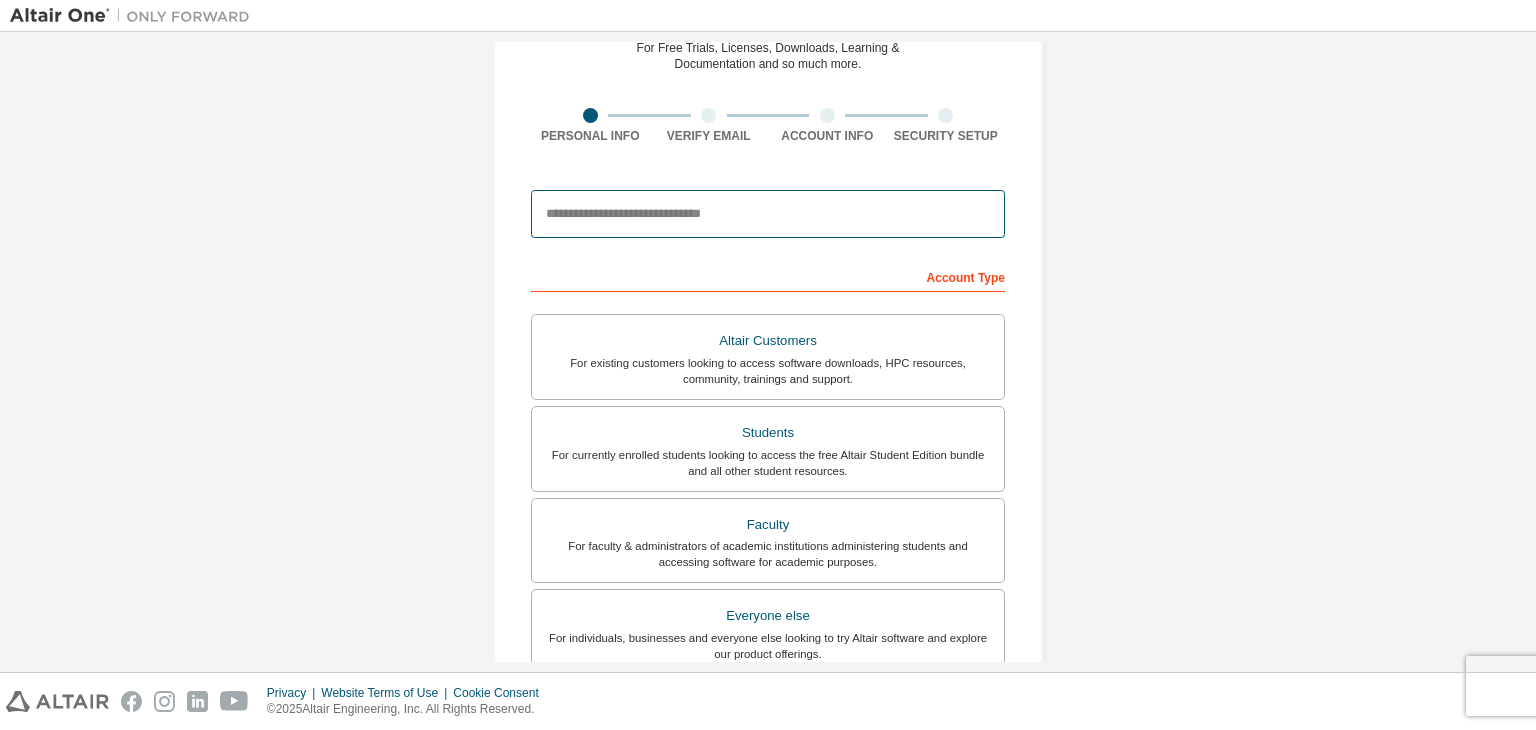 click at bounding box center [768, 214] 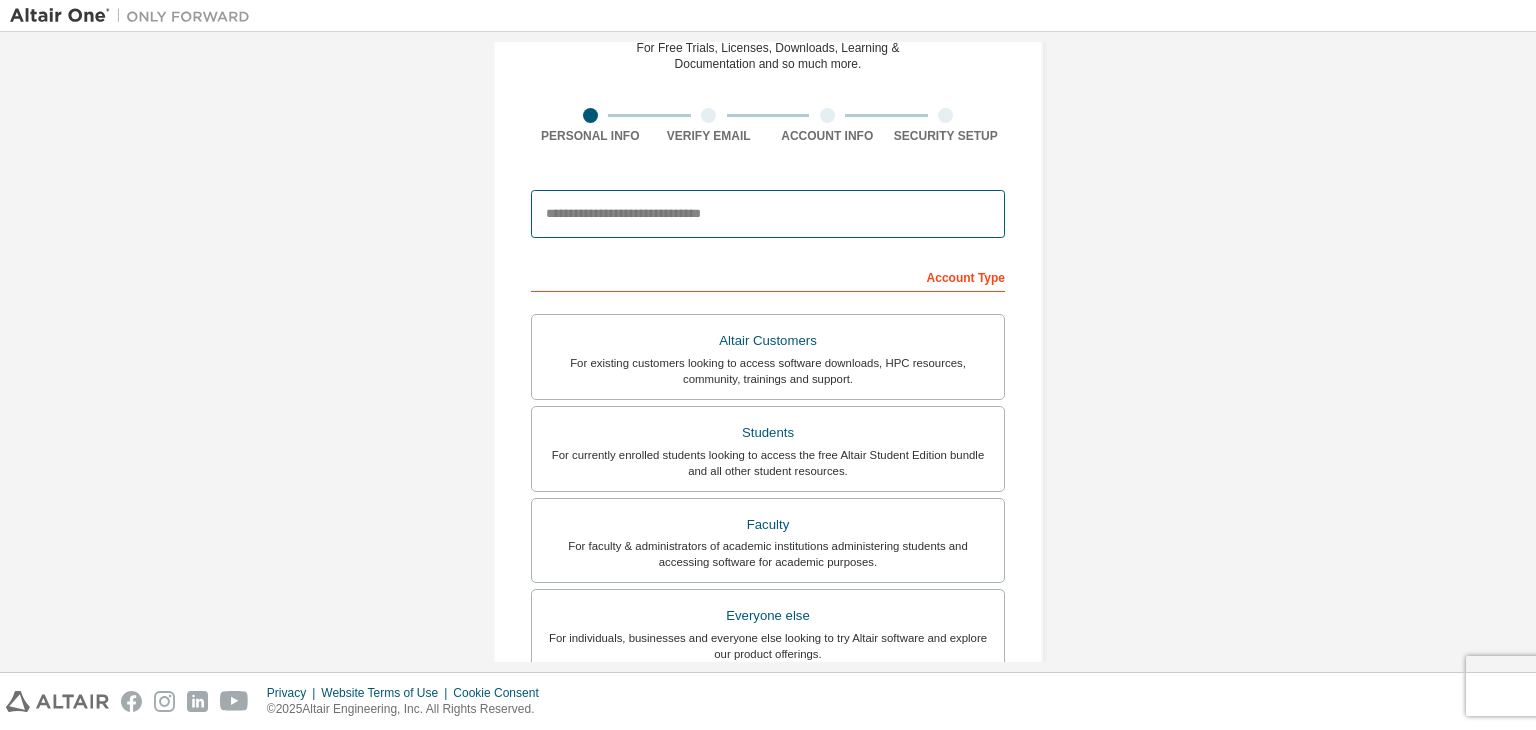 click at bounding box center [768, 214] 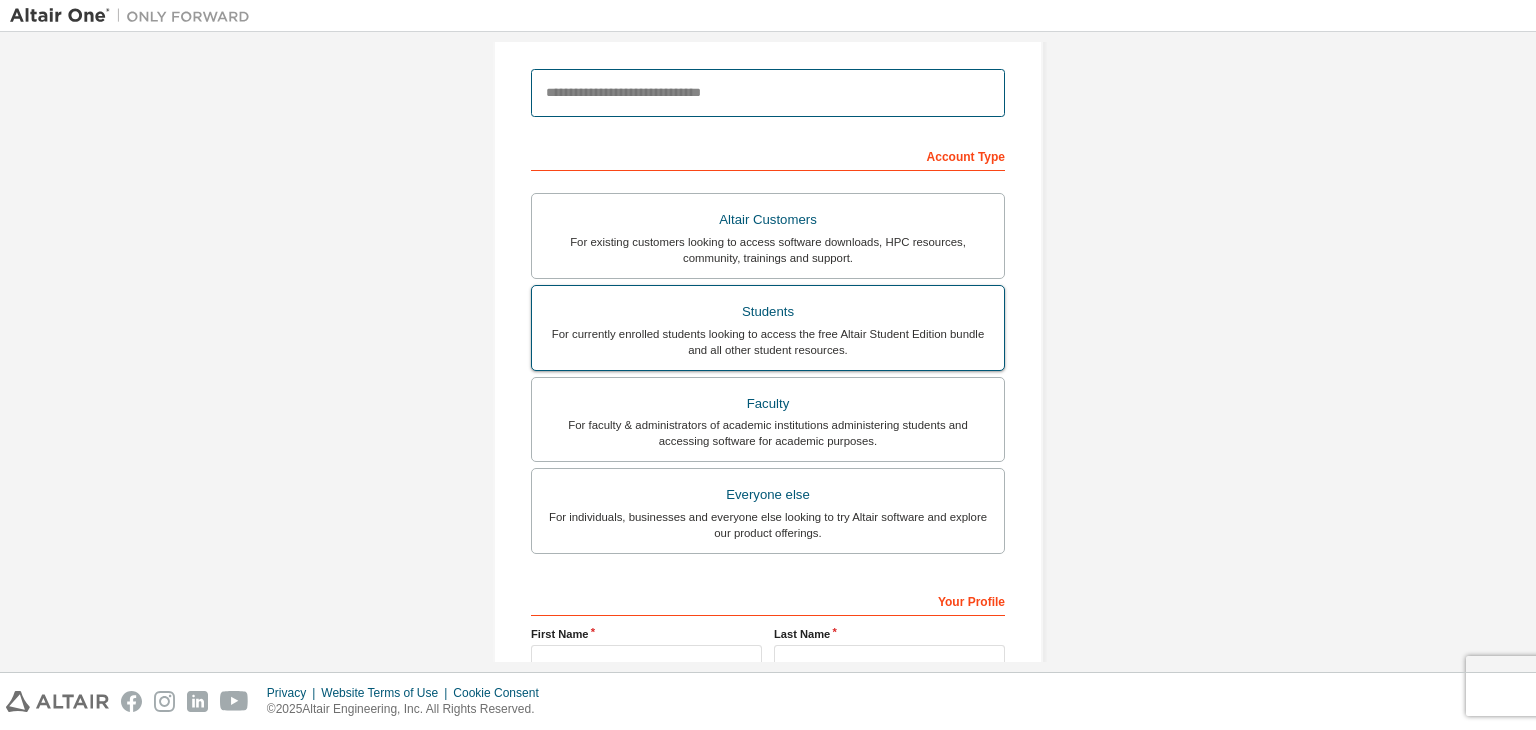 scroll, scrollTop: 300, scrollLeft: 0, axis: vertical 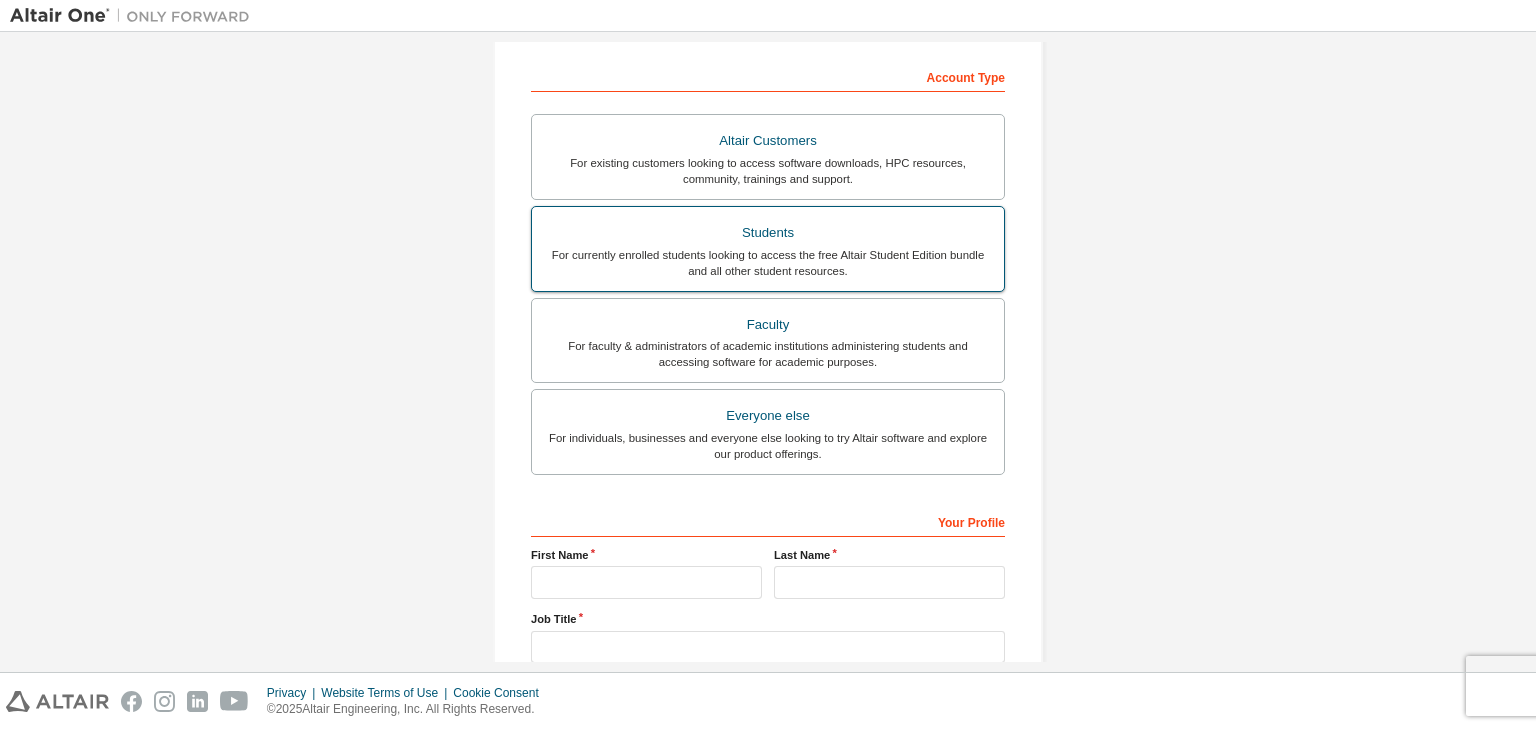 click on "Students" at bounding box center (768, 233) 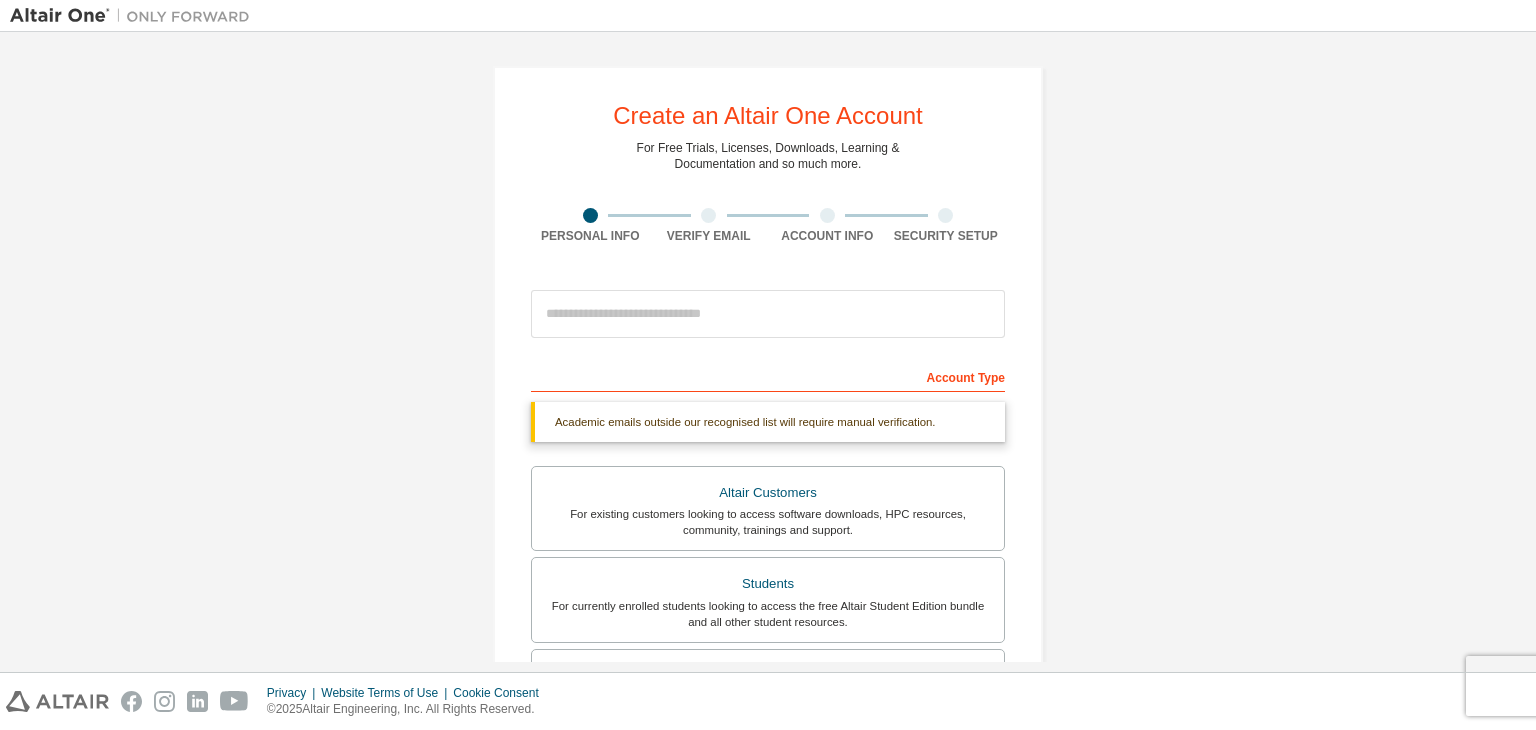 scroll, scrollTop: 0, scrollLeft: 0, axis: both 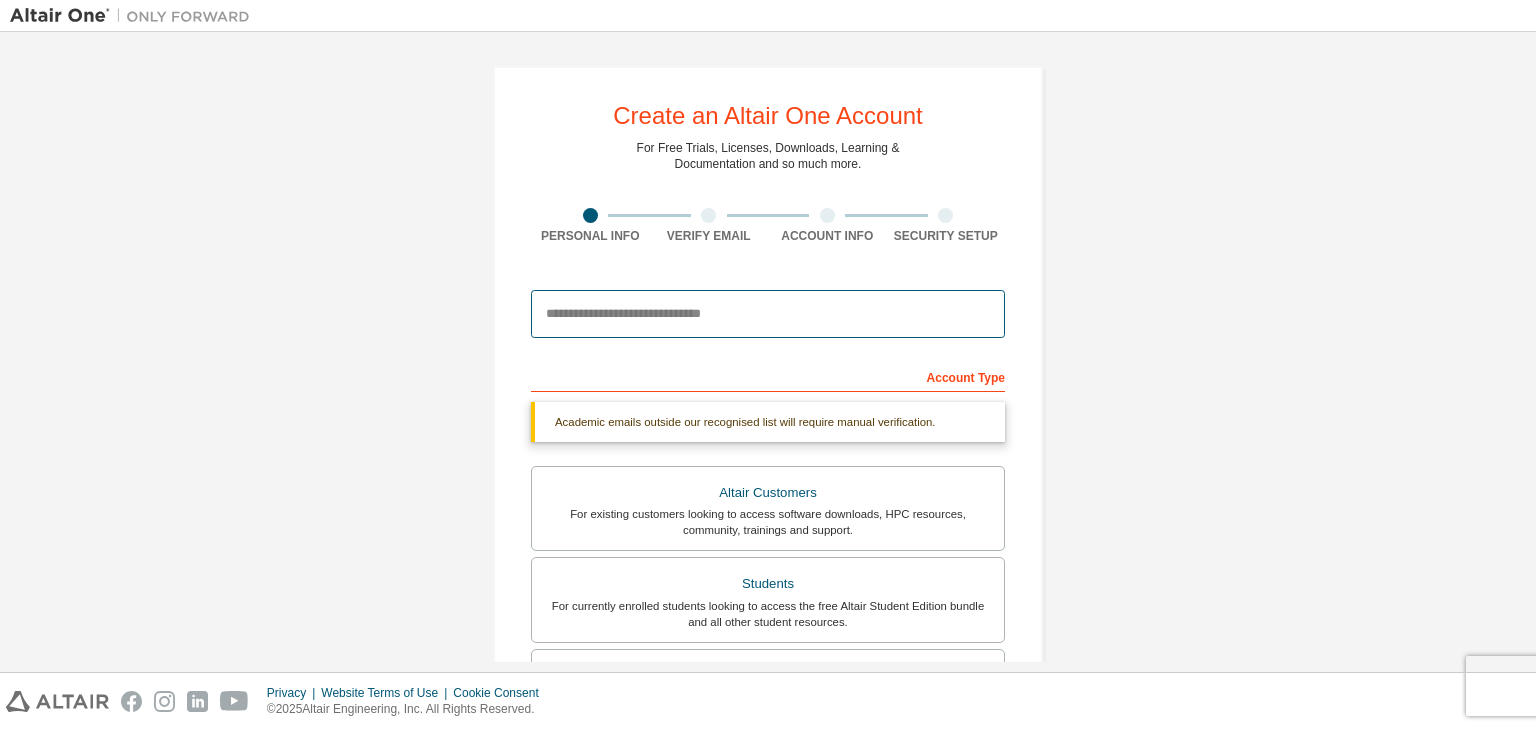 click at bounding box center (768, 314) 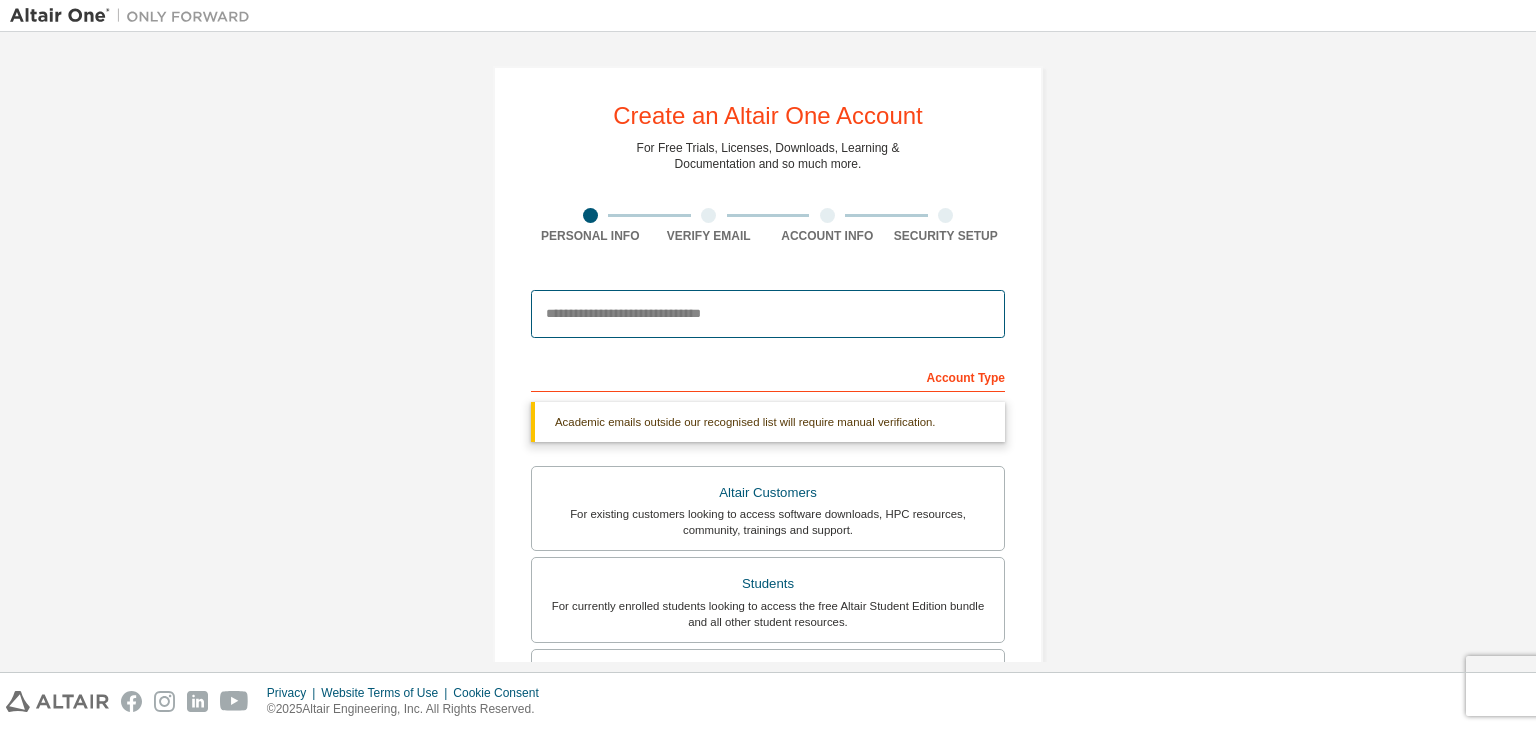 type on "**********" 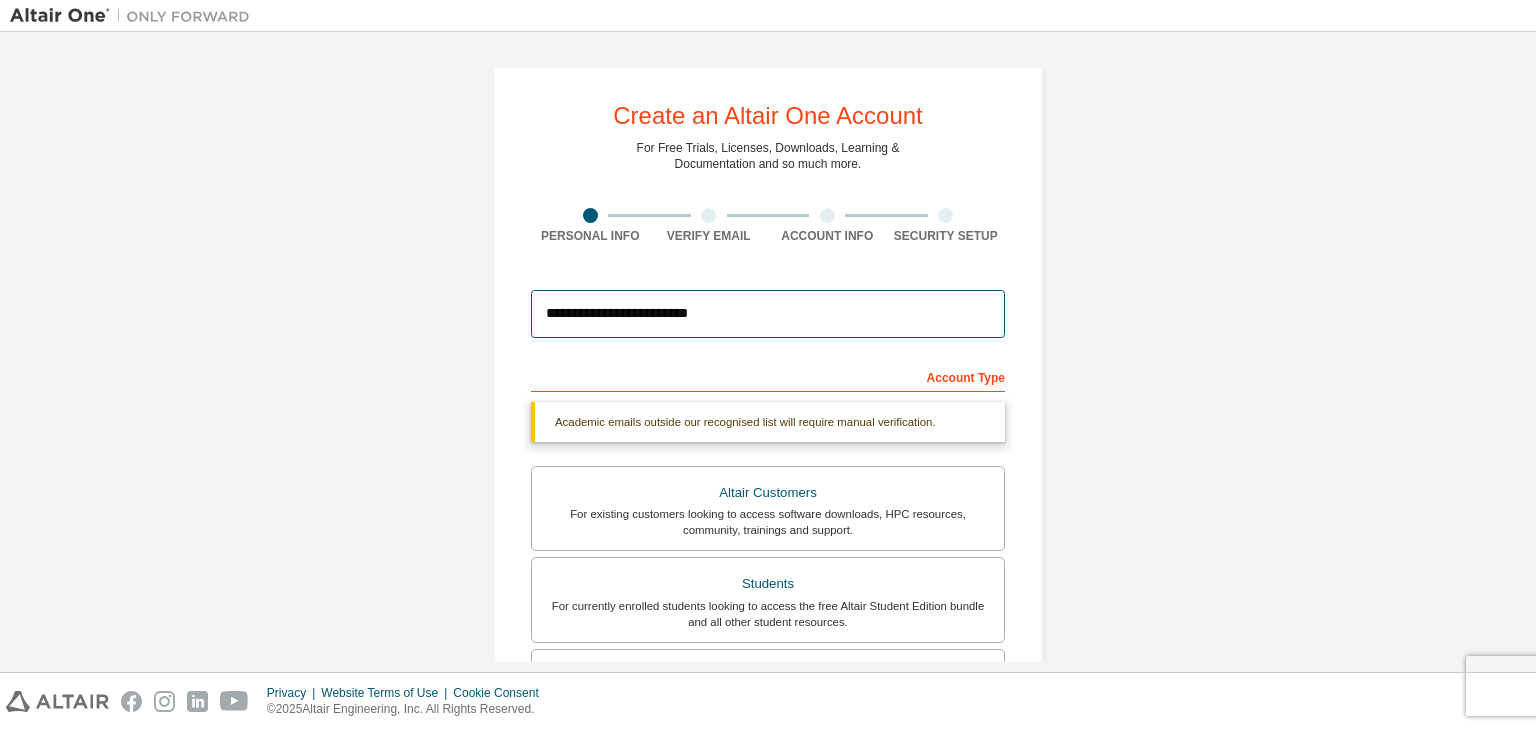 type on "**********" 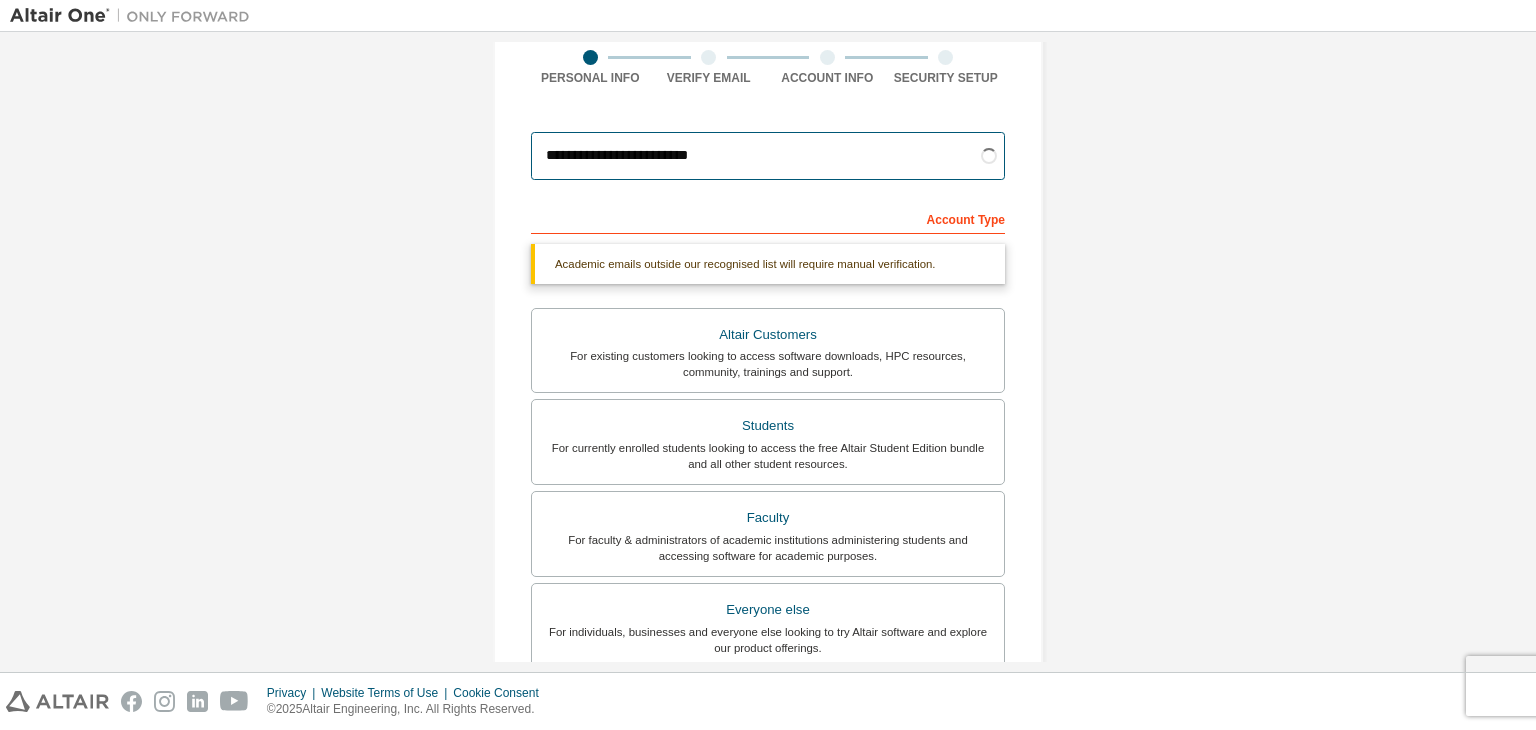 scroll, scrollTop: 487, scrollLeft: 0, axis: vertical 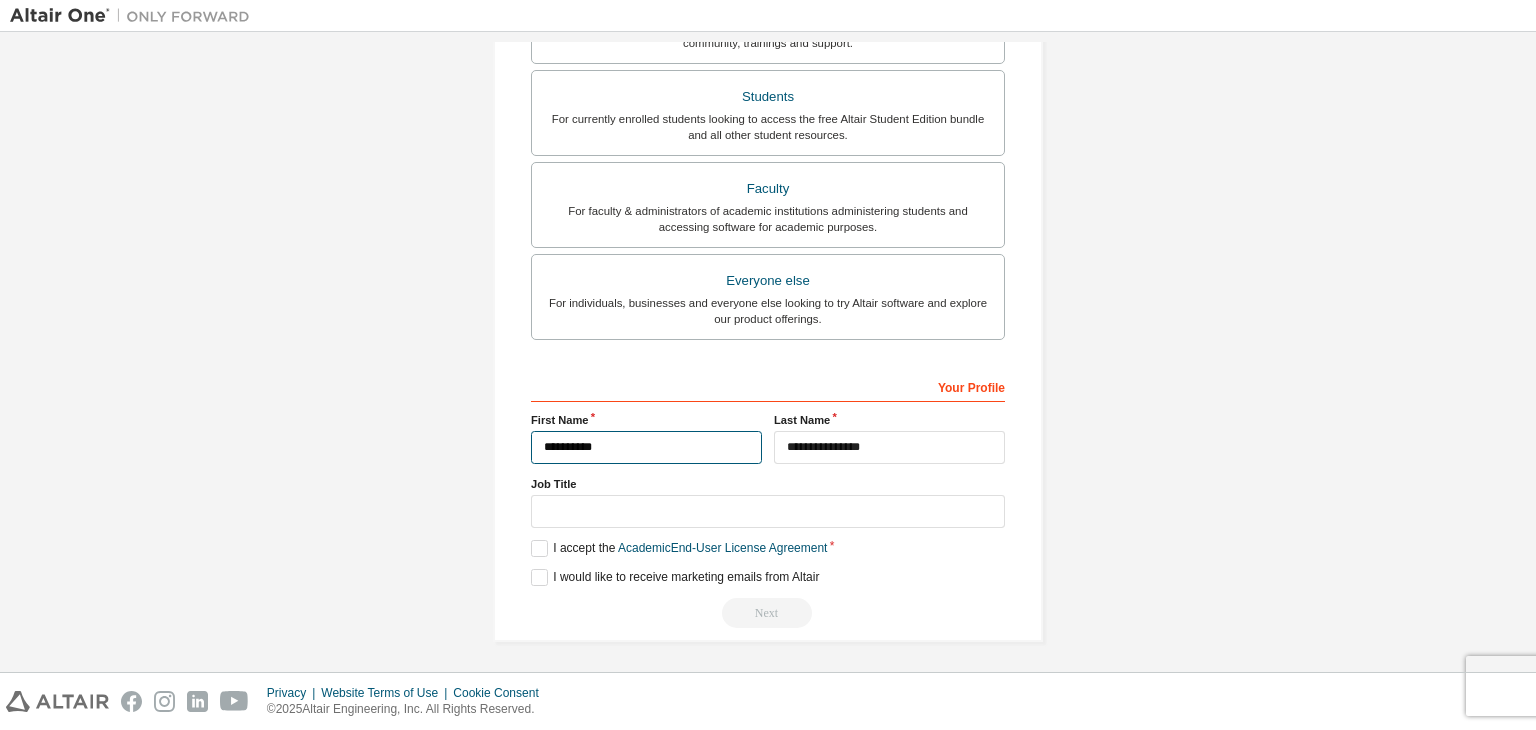 click on "**********" at bounding box center [646, 447] 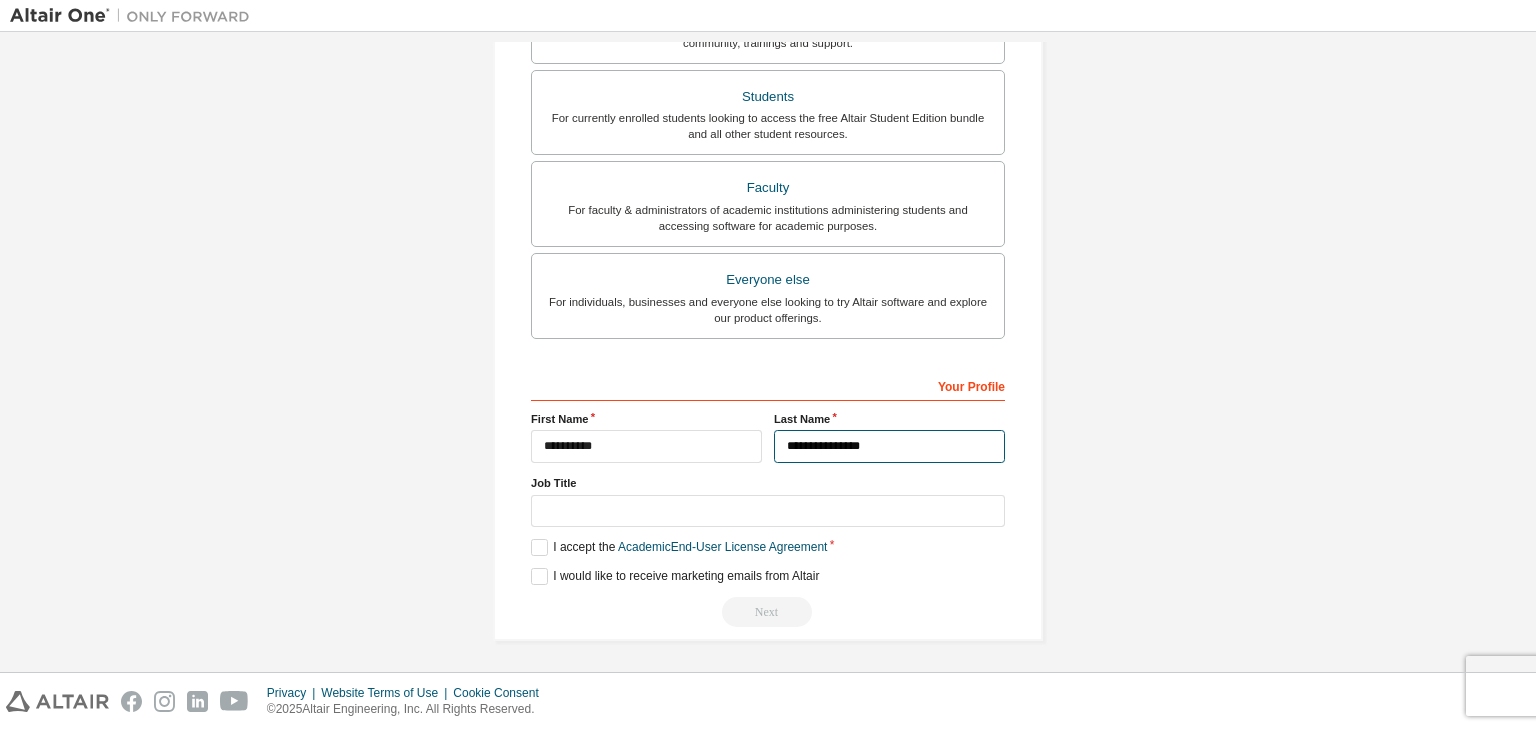 click on "**********" at bounding box center (889, 446) 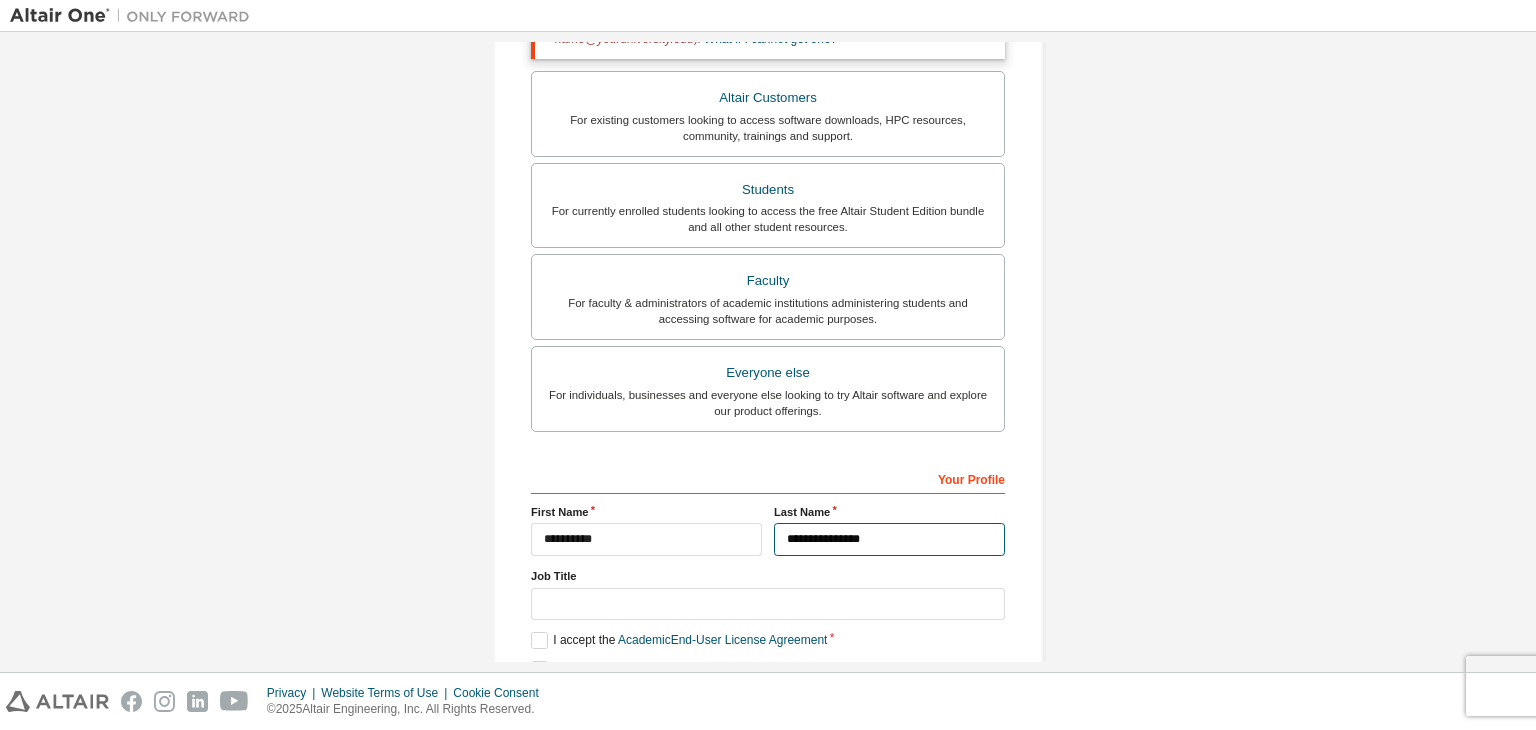 scroll, scrollTop: 0, scrollLeft: 0, axis: both 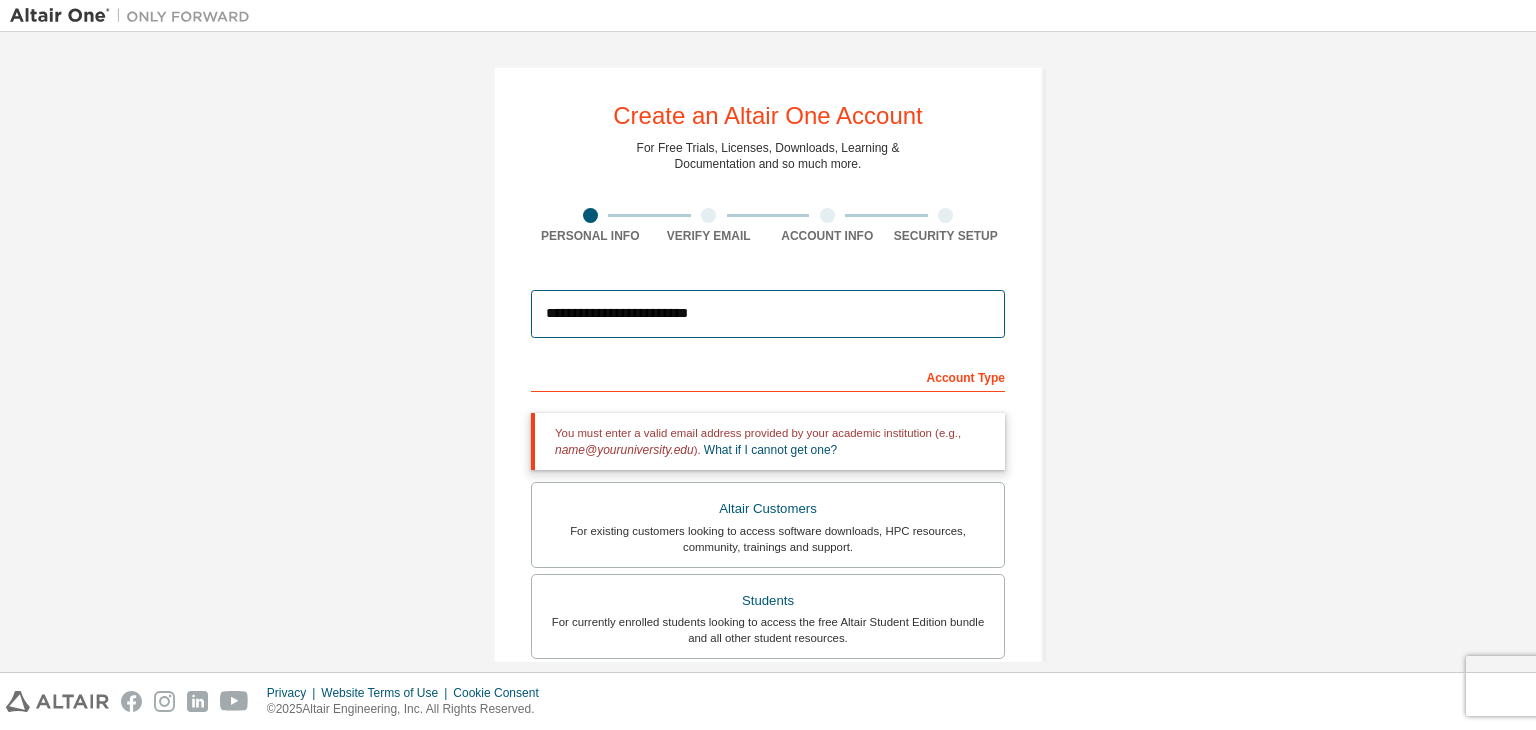 click on "**********" at bounding box center [768, 314] 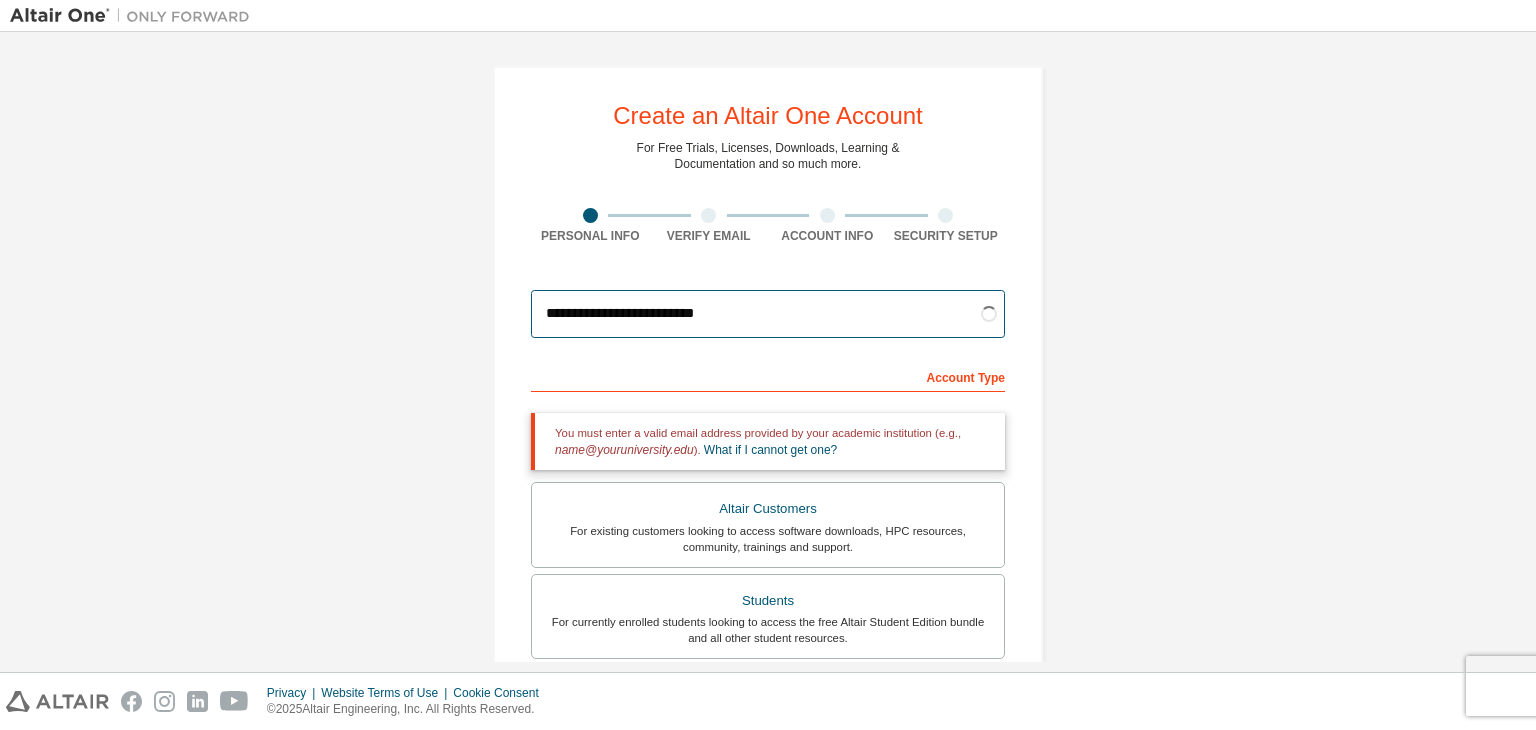type on "**********" 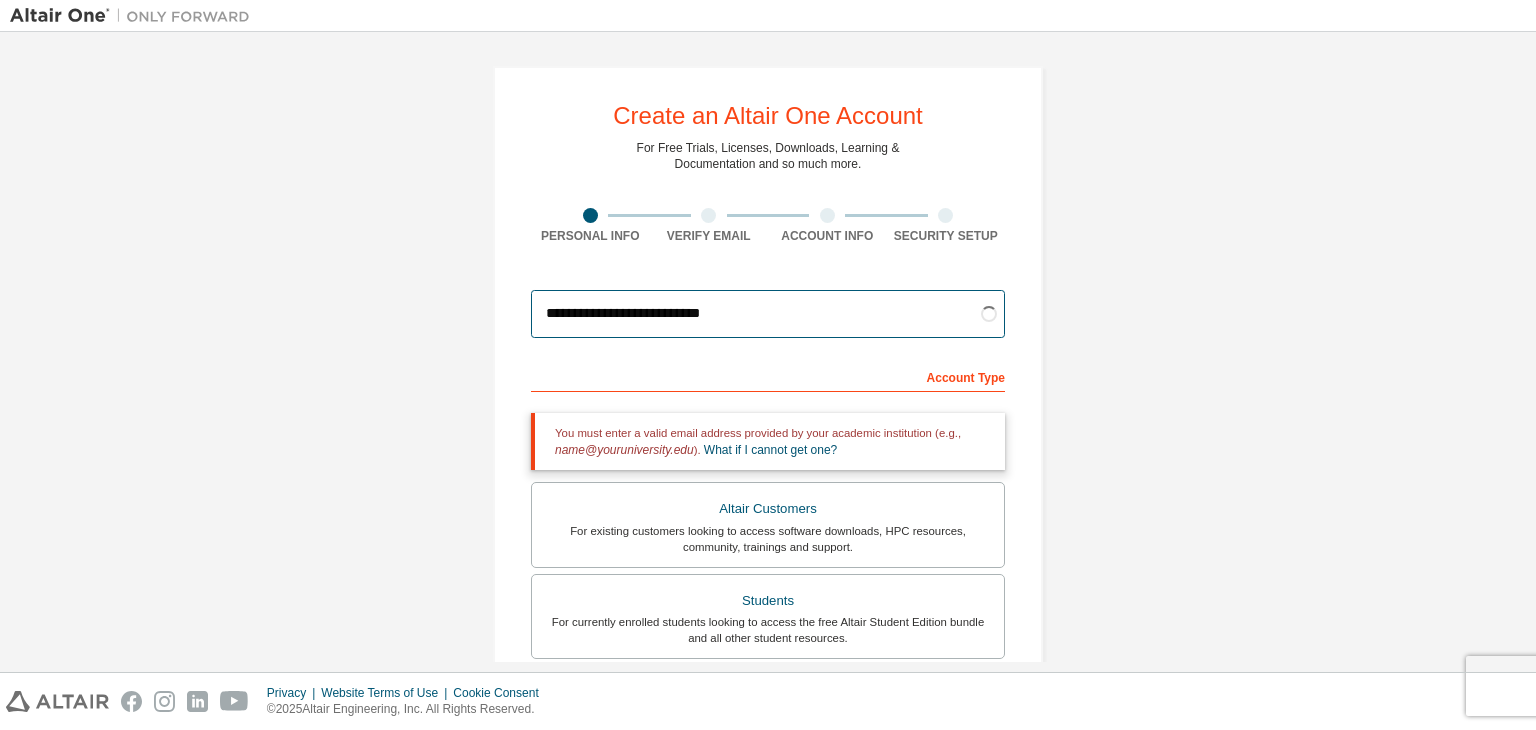 drag, startPoint x: 757, startPoint y: 312, endPoint x: 505, endPoint y: 304, distance: 252.12695 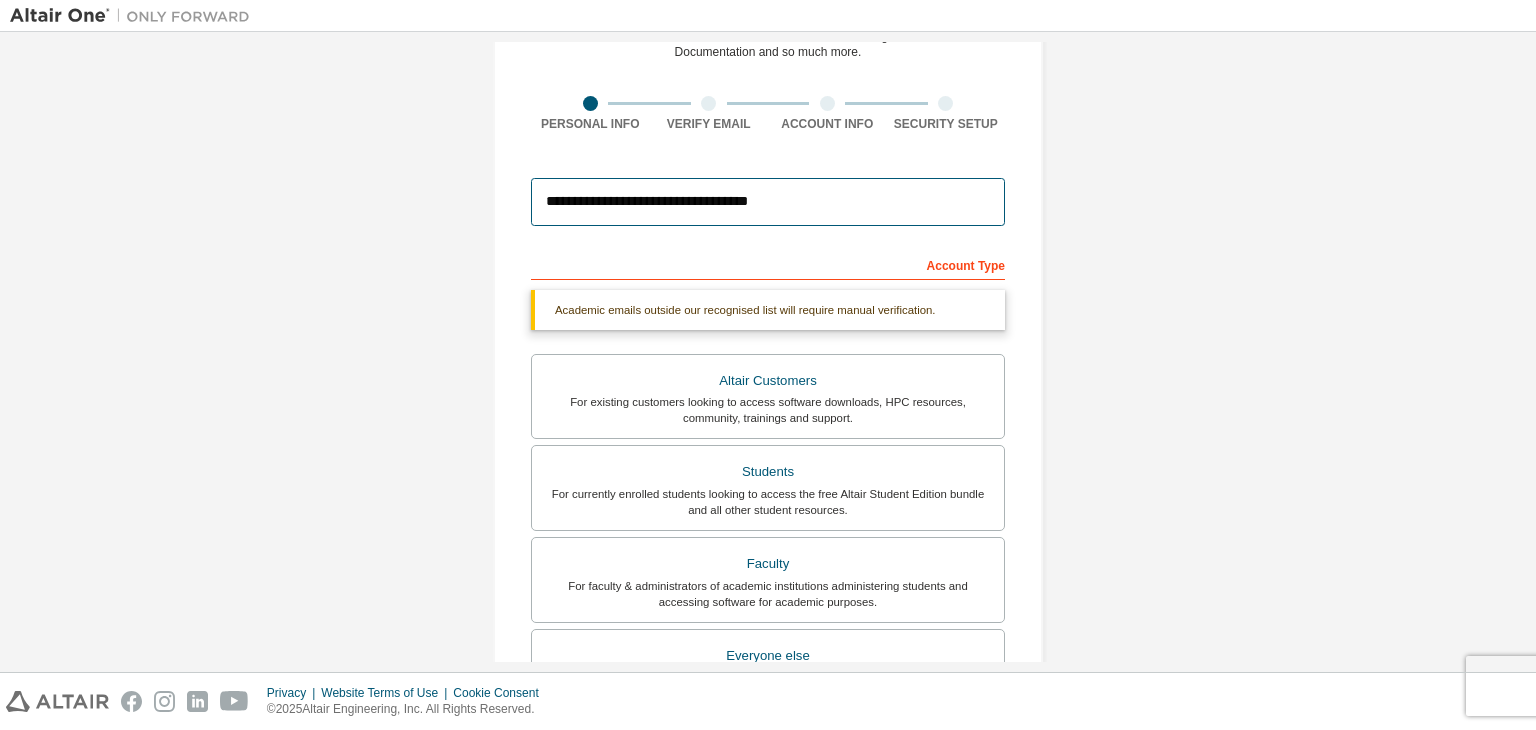 scroll, scrollTop: 0, scrollLeft: 0, axis: both 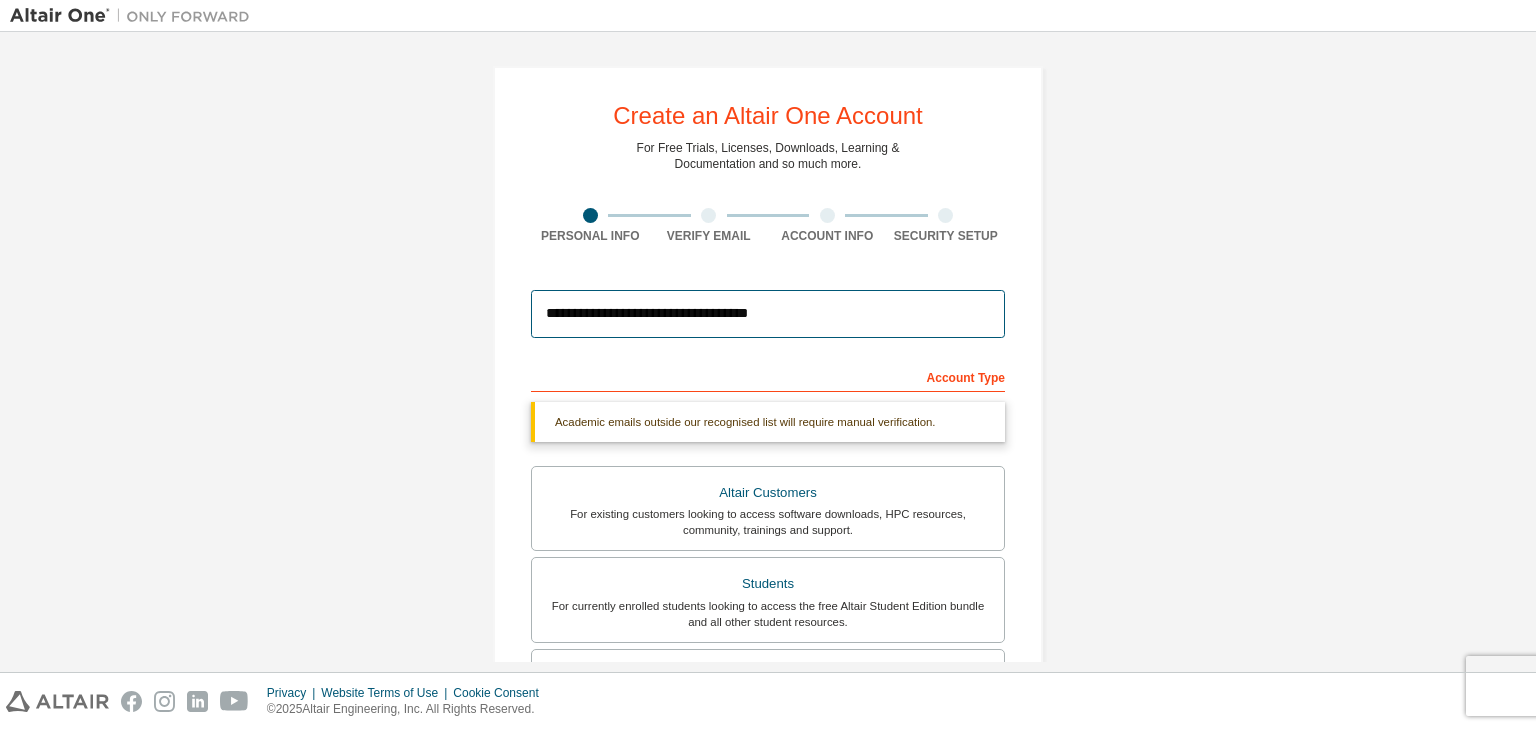 click on "**********" at bounding box center (768, 314) 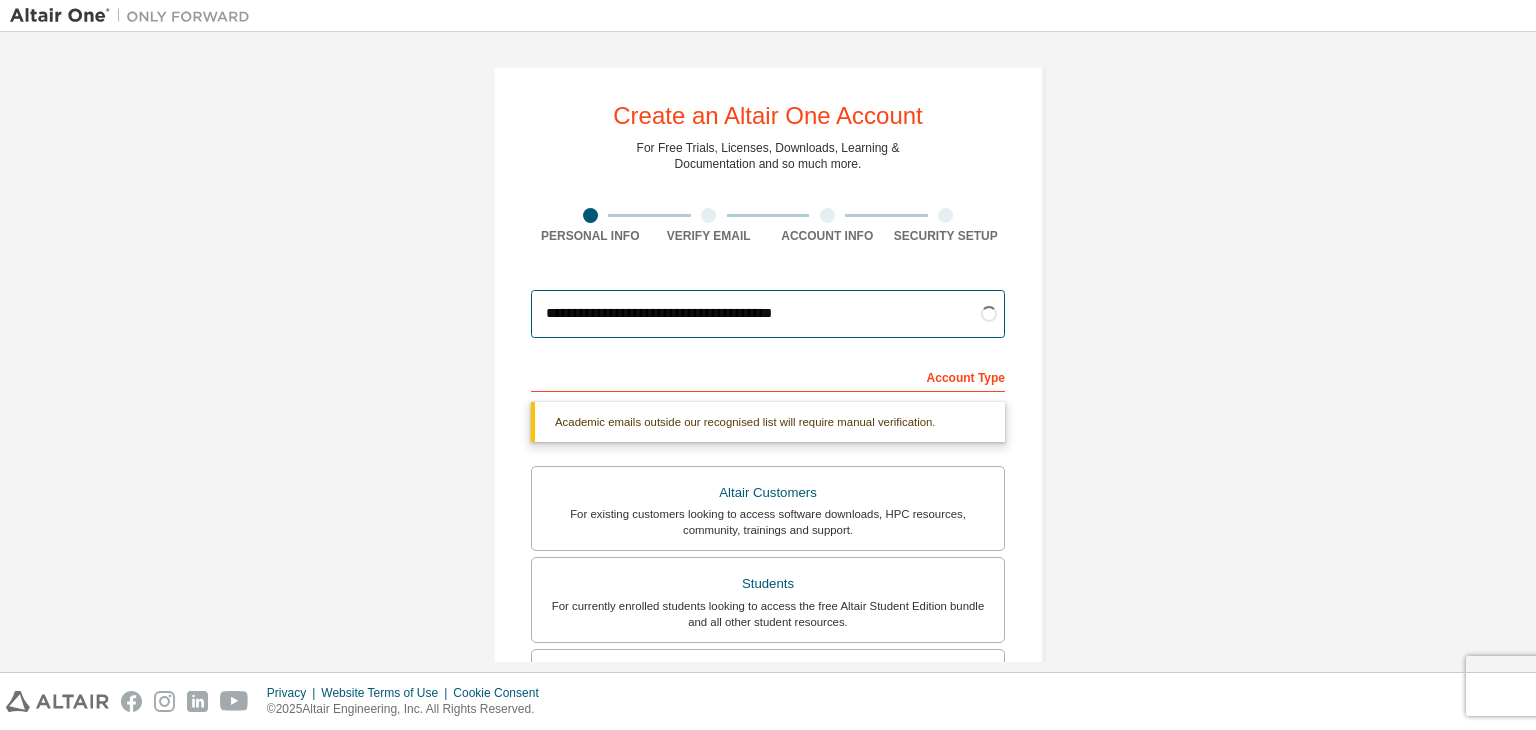 type on "**********" 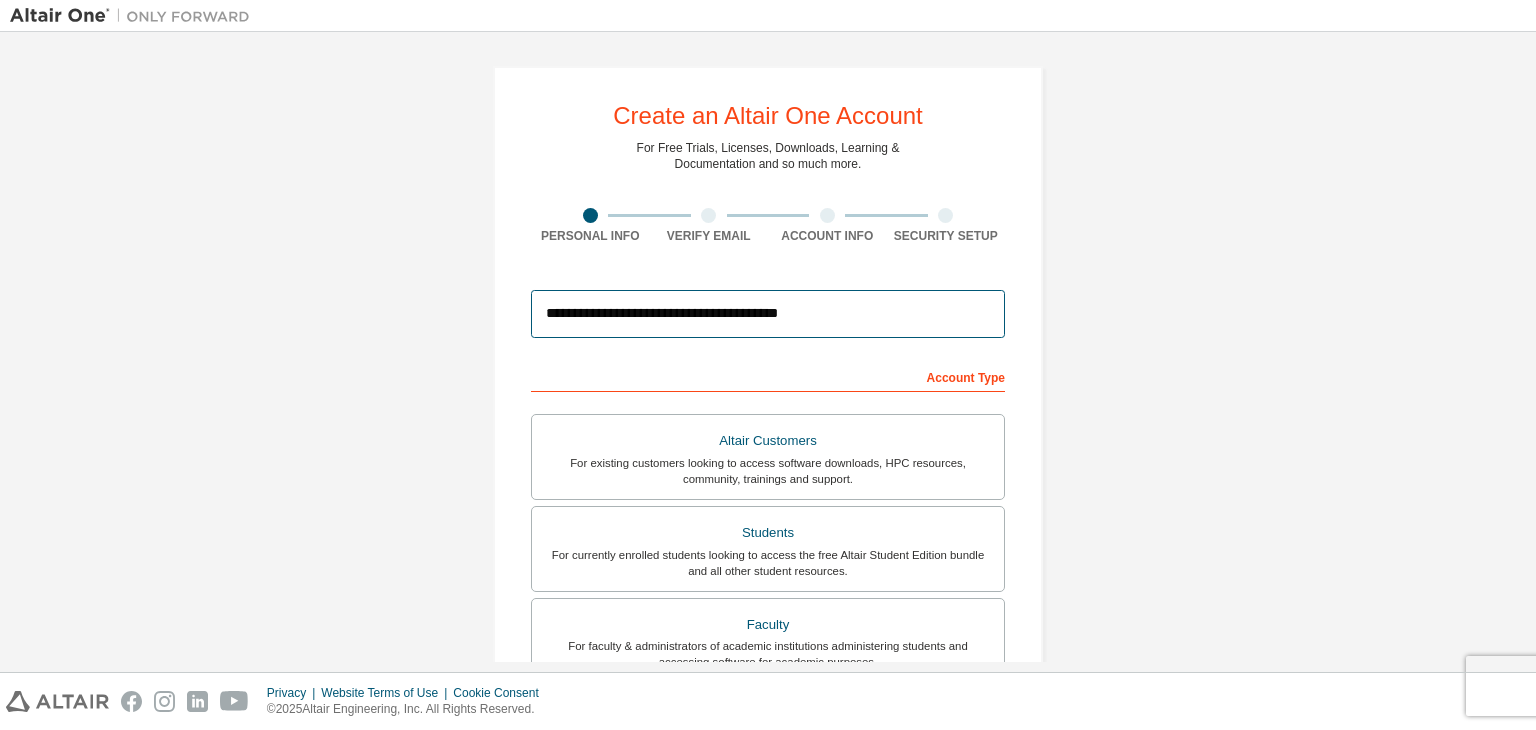 drag, startPoint x: 852, startPoint y: 323, endPoint x: 502, endPoint y: 337, distance: 350.27988 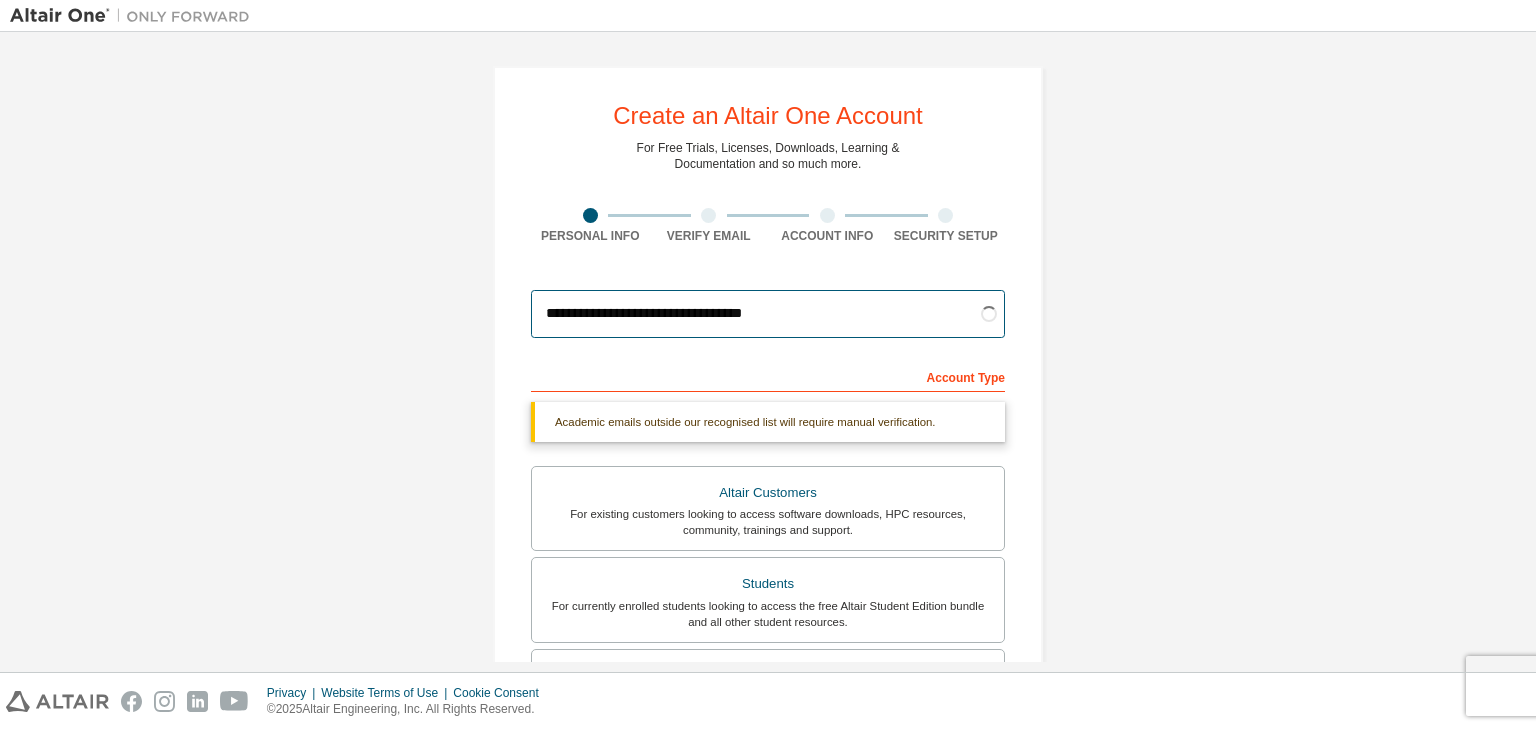 type on "**********" 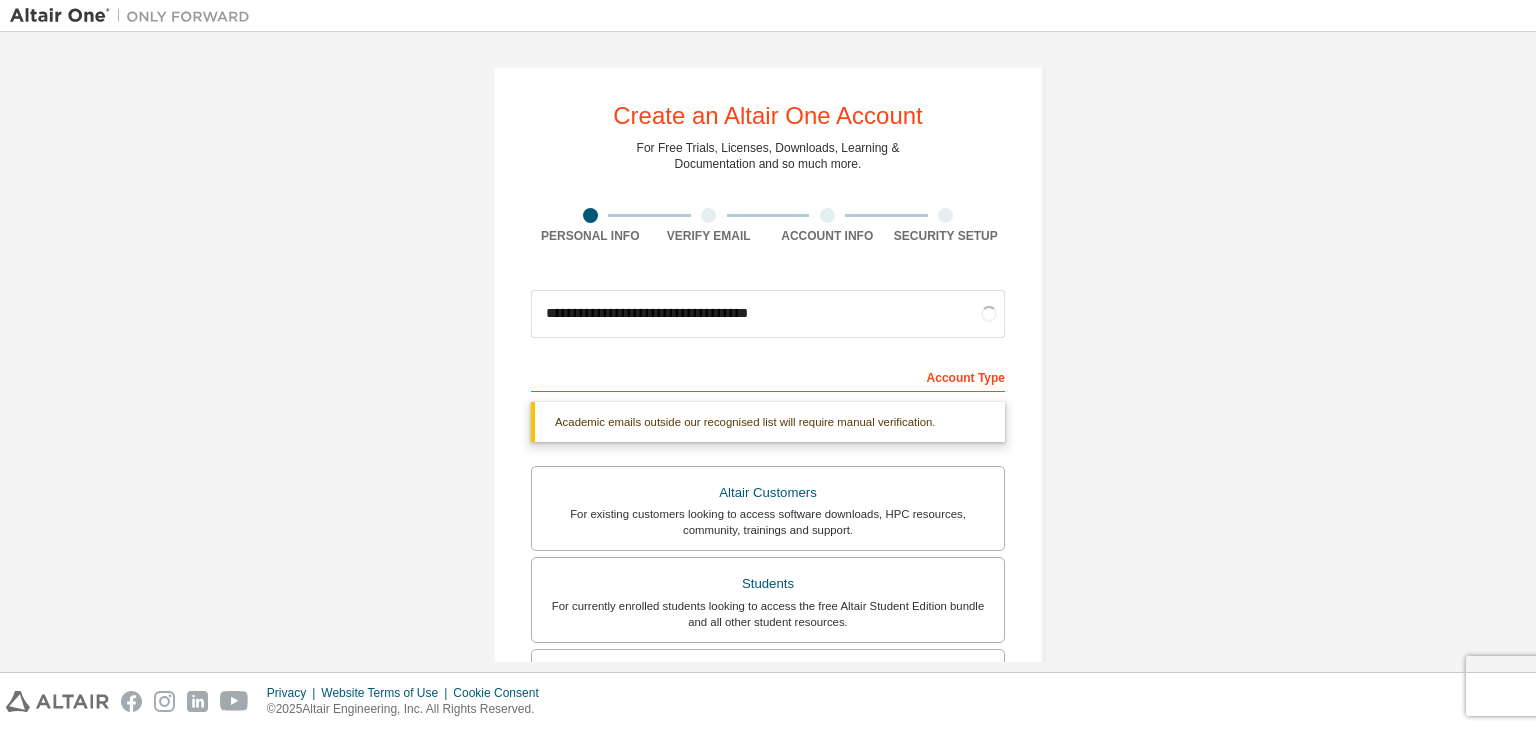 click on "**********" at bounding box center (768, 597) 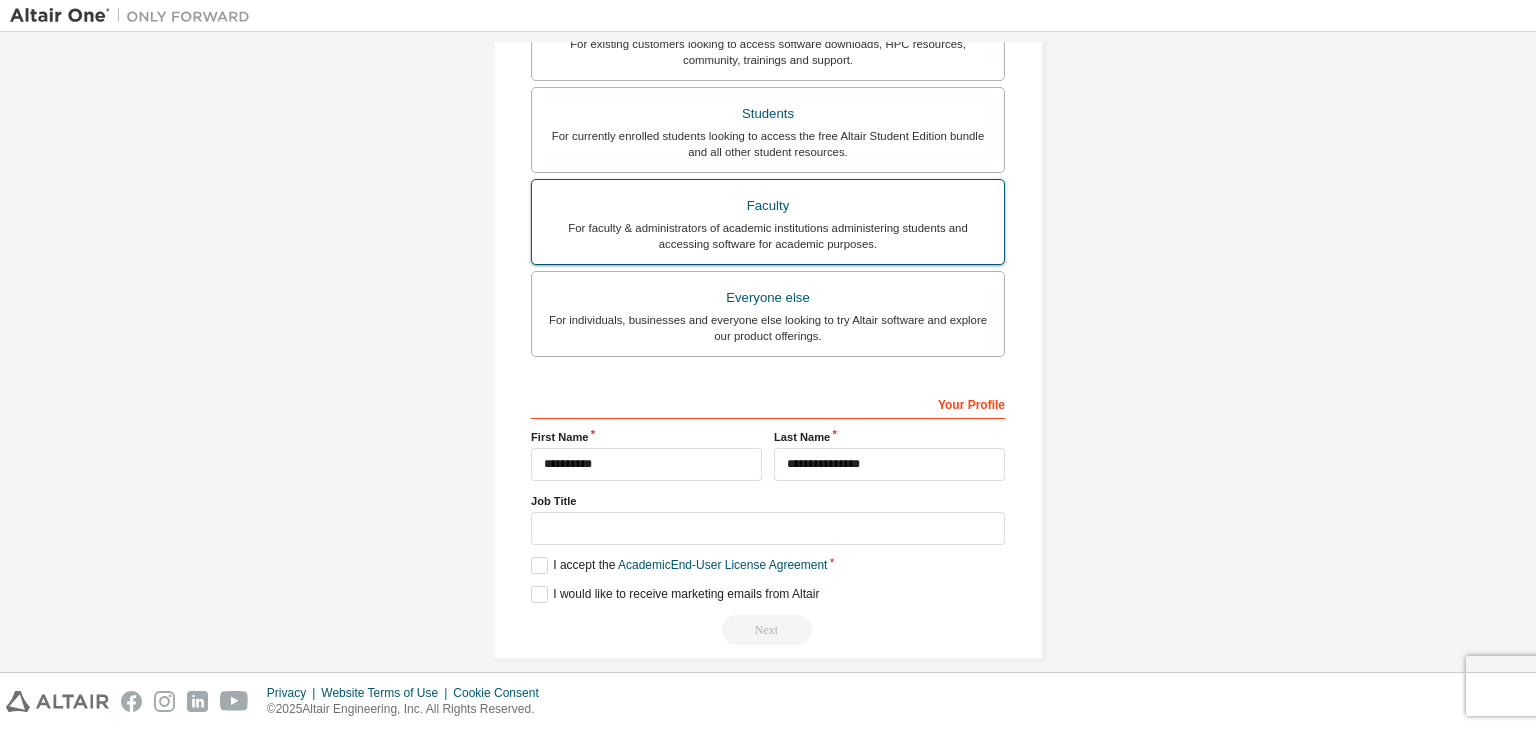scroll, scrollTop: 487, scrollLeft: 0, axis: vertical 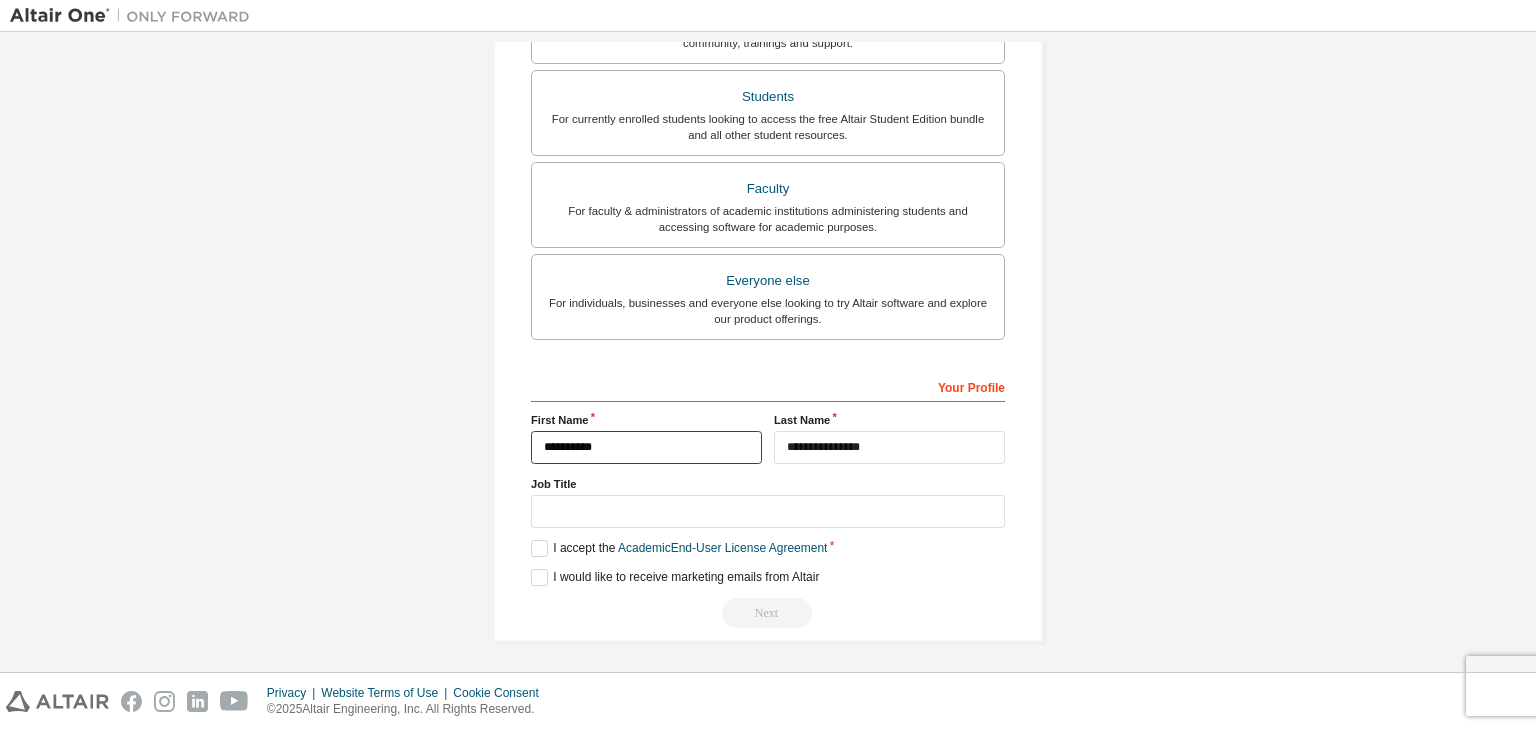 click on "**********" at bounding box center (646, 447) 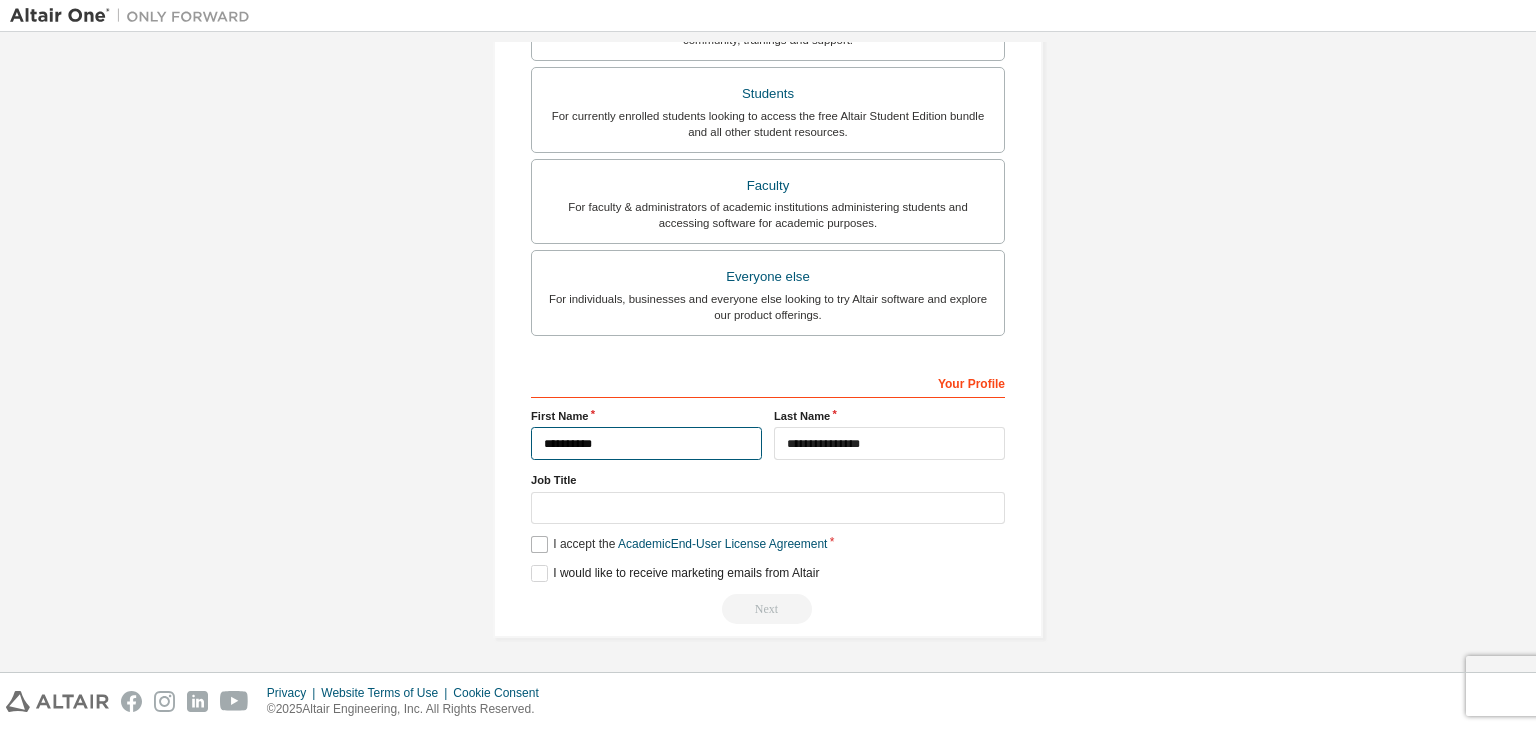 scroll, scrollTop: 435, scrollLeft: 0, axis: vertical 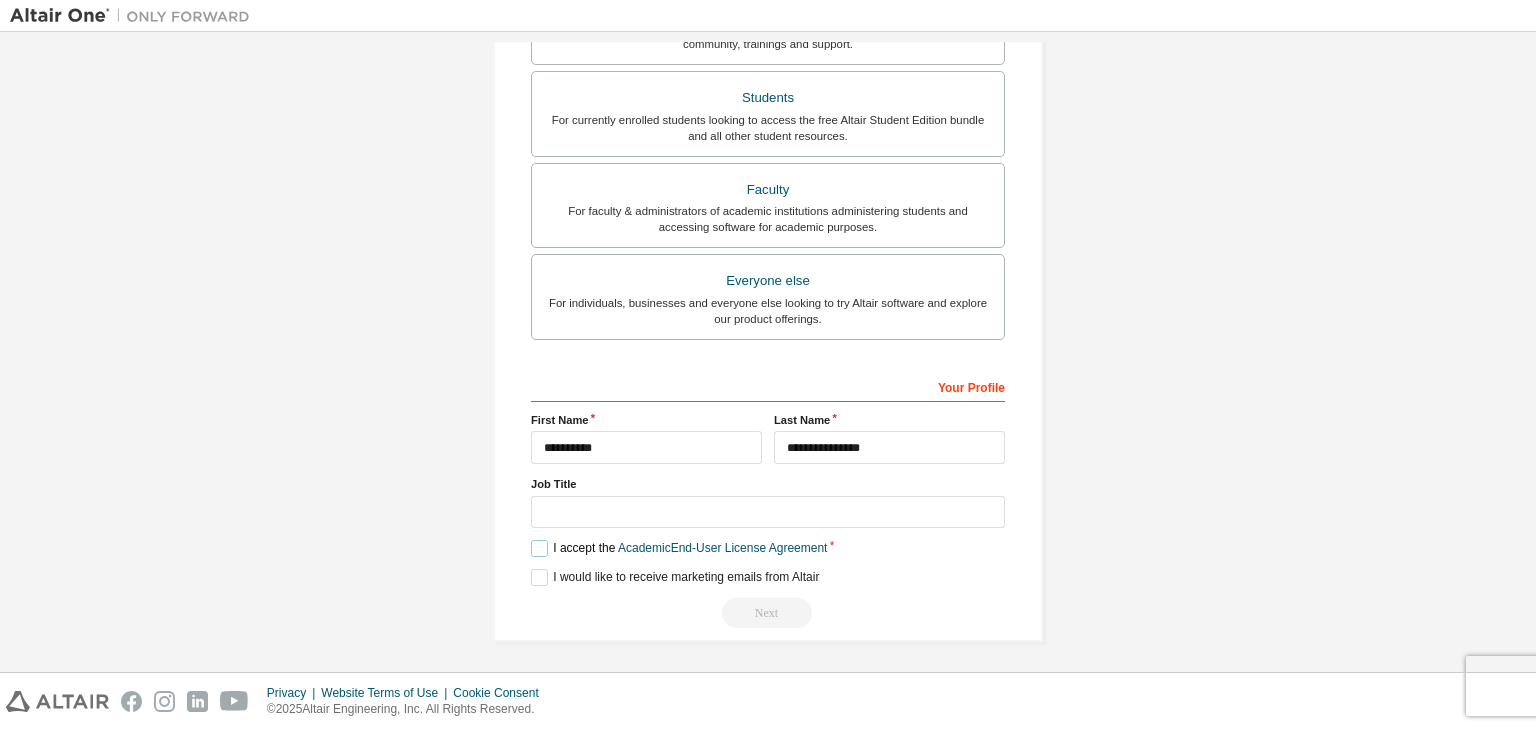 click on "I accept the   Academic   End-User License Agreement" at bounding box center [679, 548] 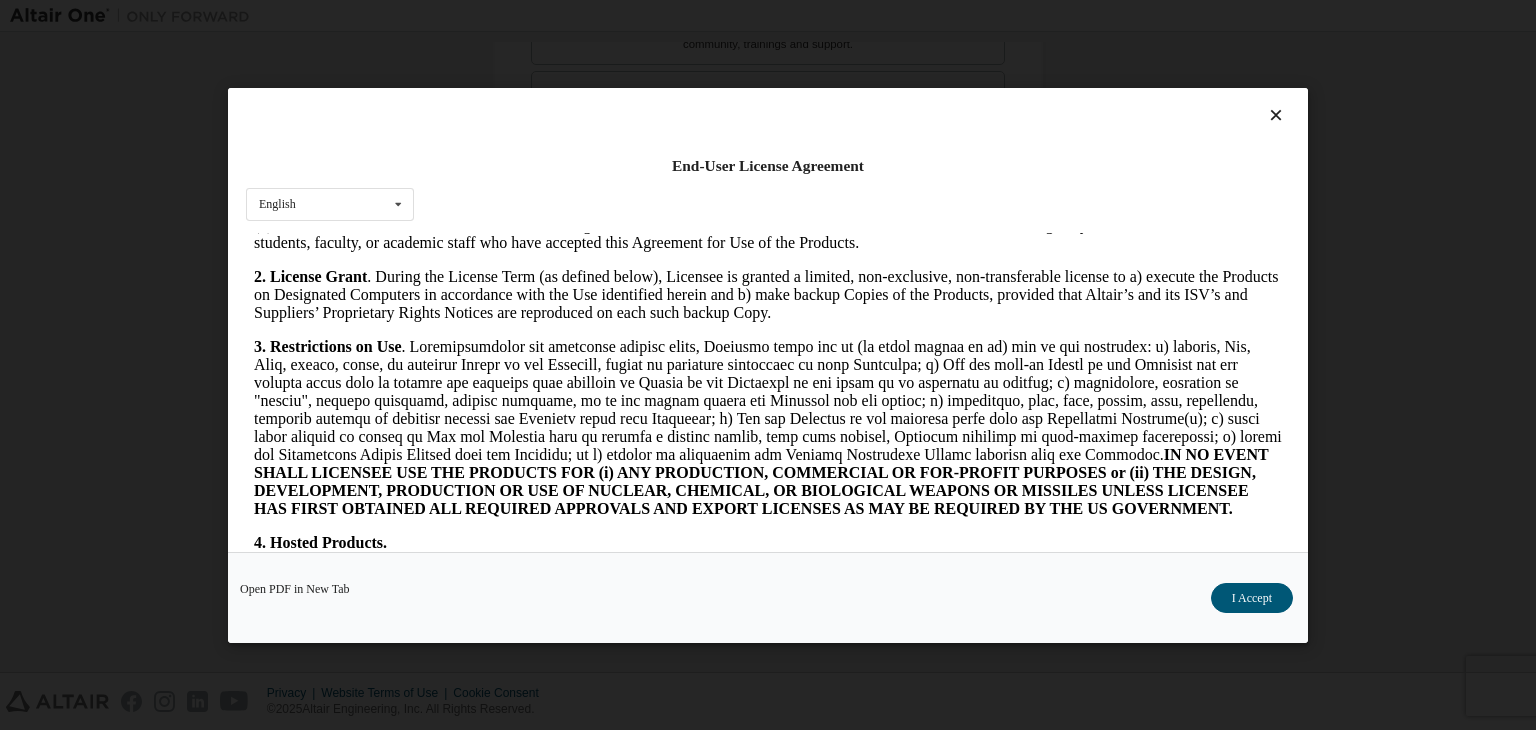 scroll, scrollTop: 1200, scrollLeft: 0, axis: vertical 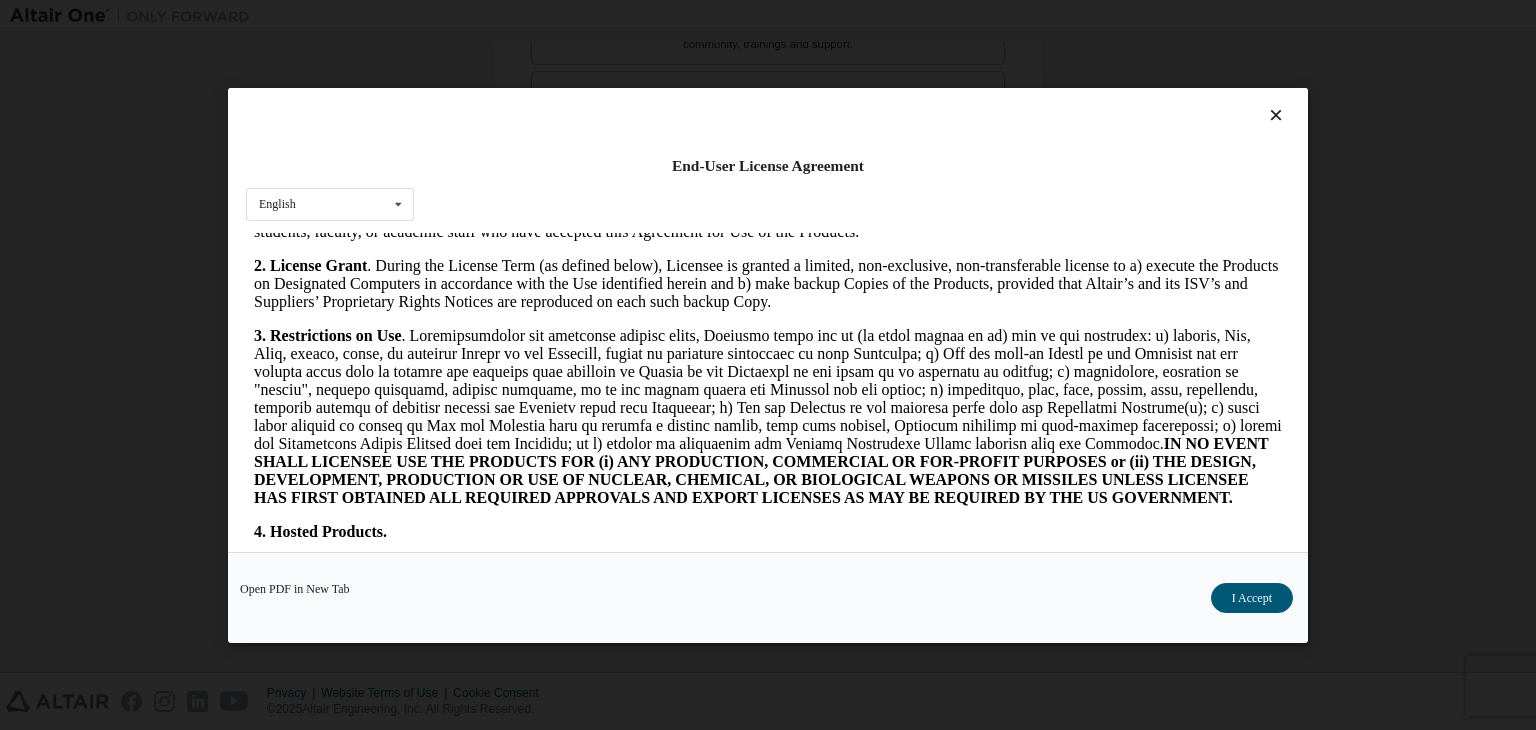 click on "I Accept" at bounding box center (1252, 598) 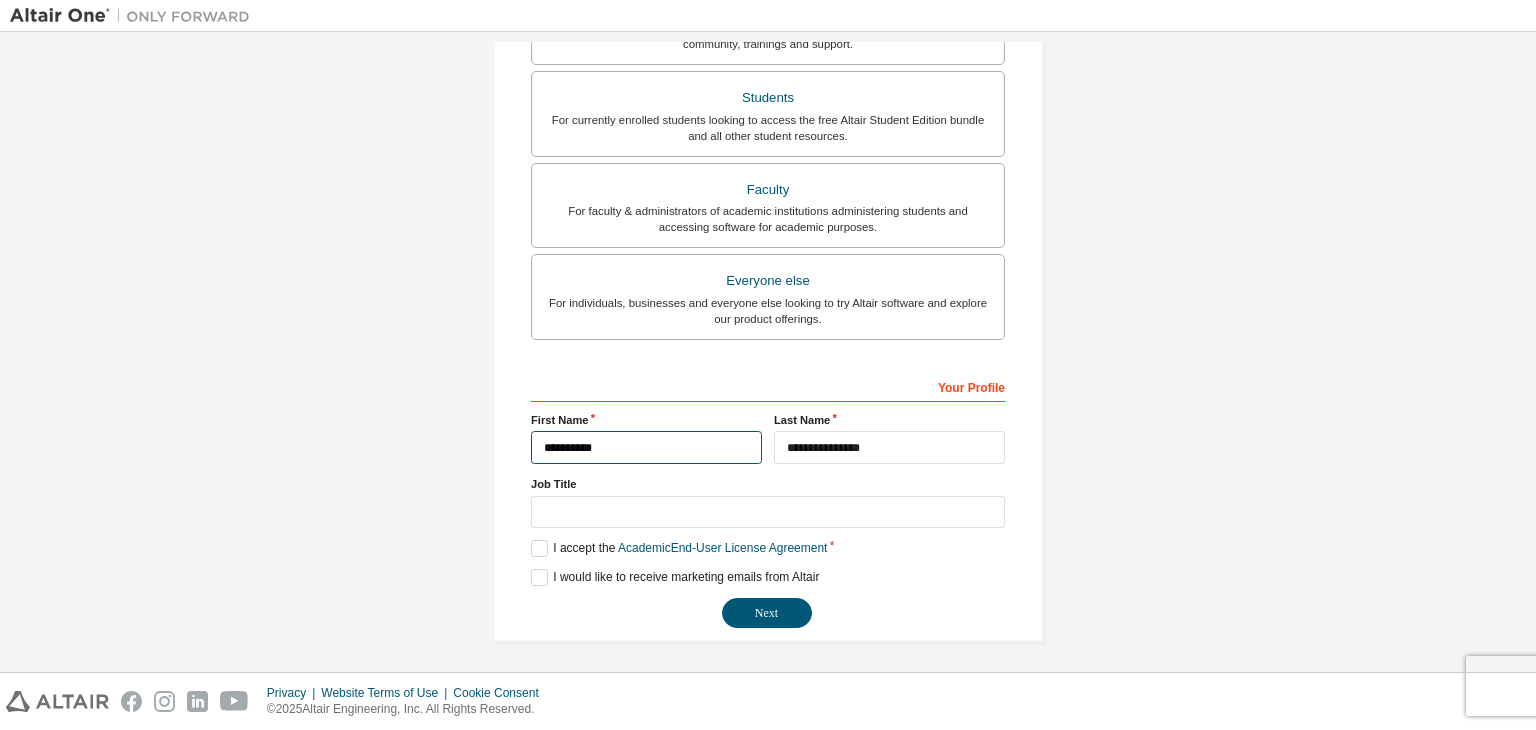 click on "**********" at bounding box center [646, 447] 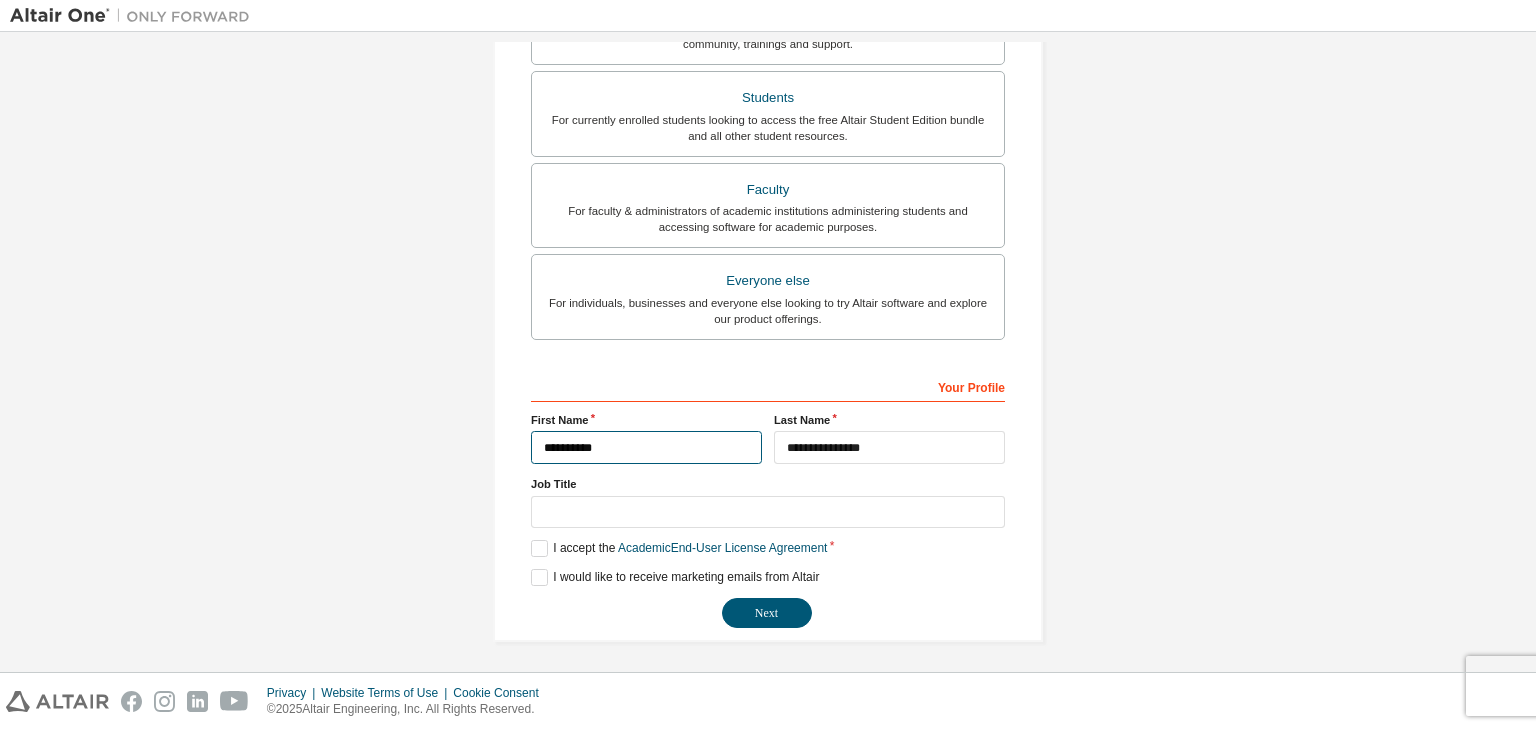 click on "**********" at bounding box center (646, 447) 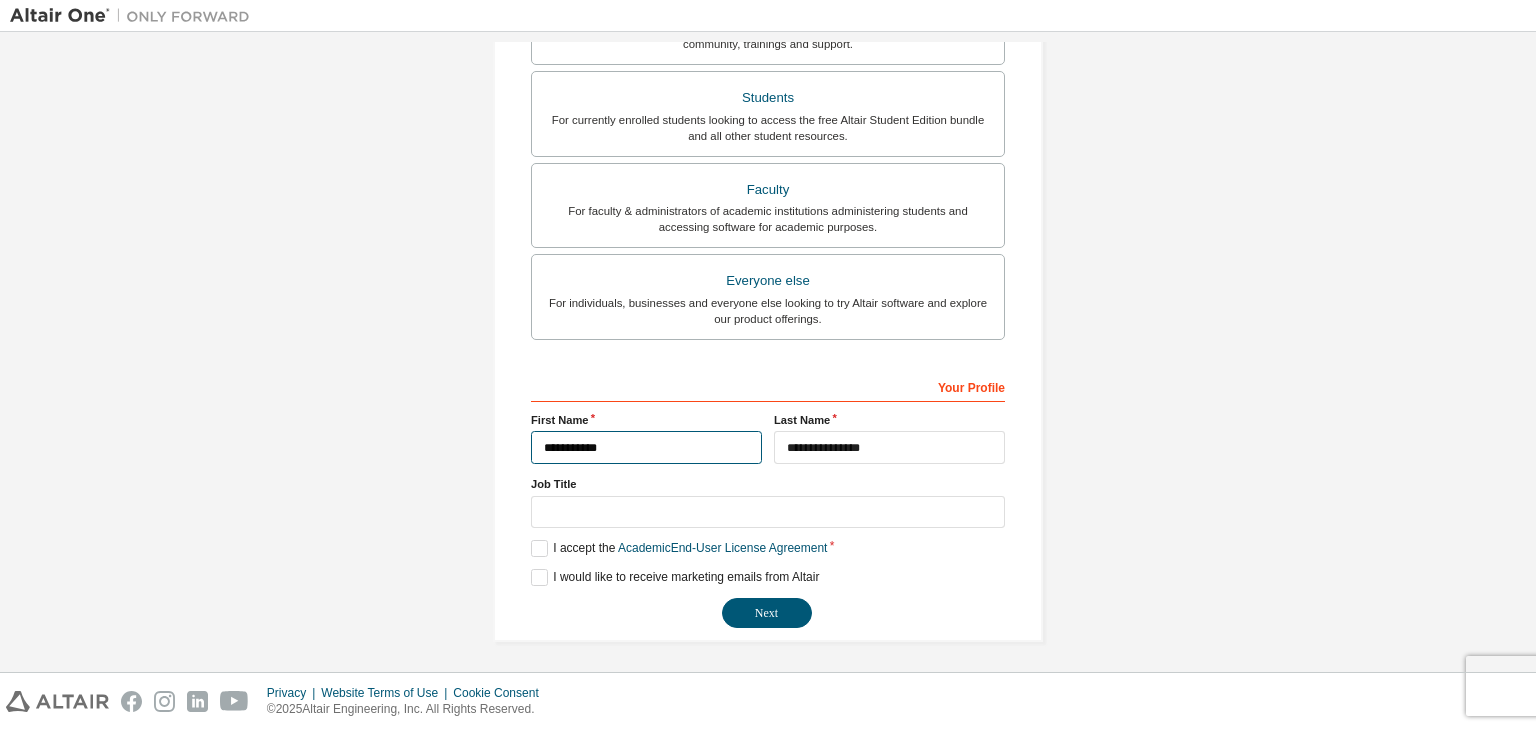 type on "**********" 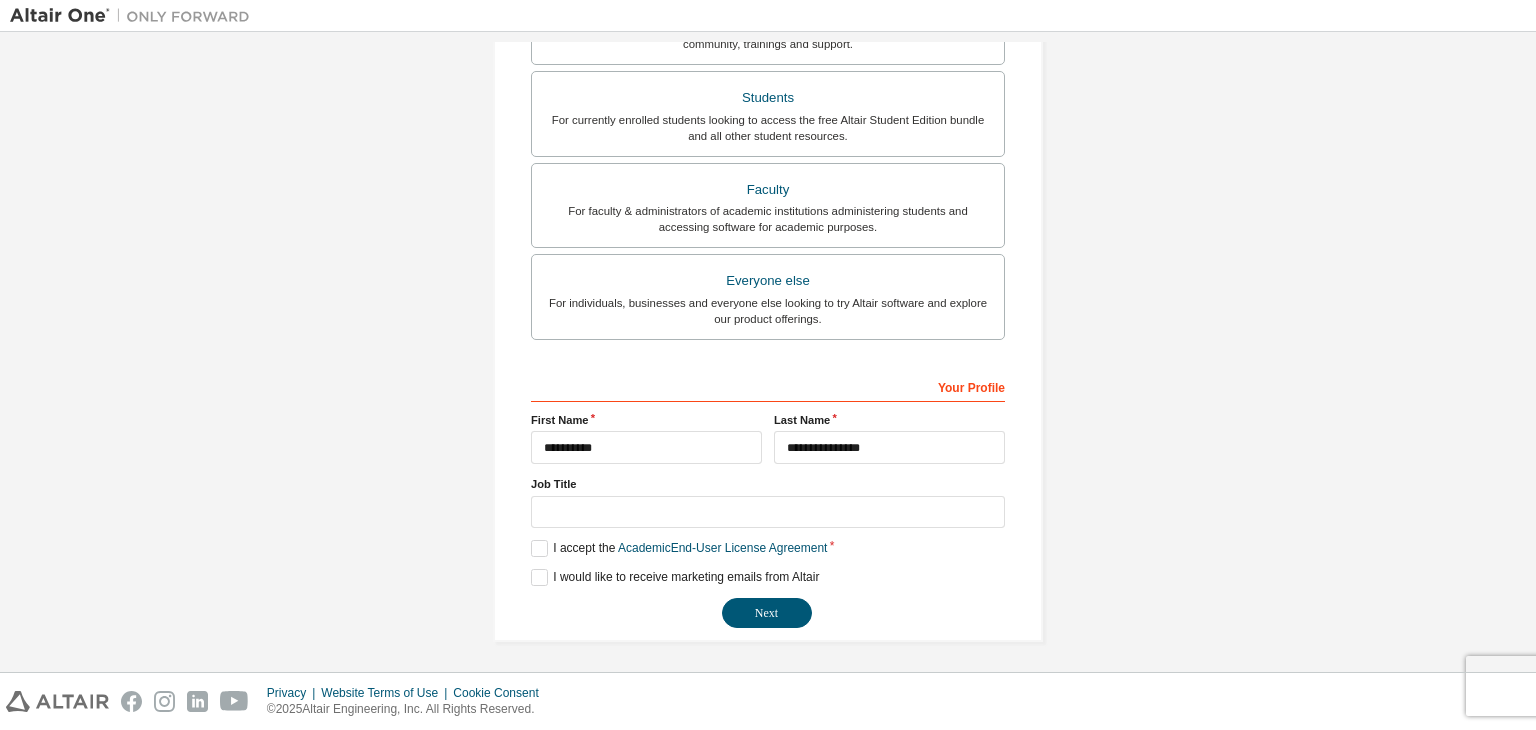 click on "**********" at bounding box center (889, 438) 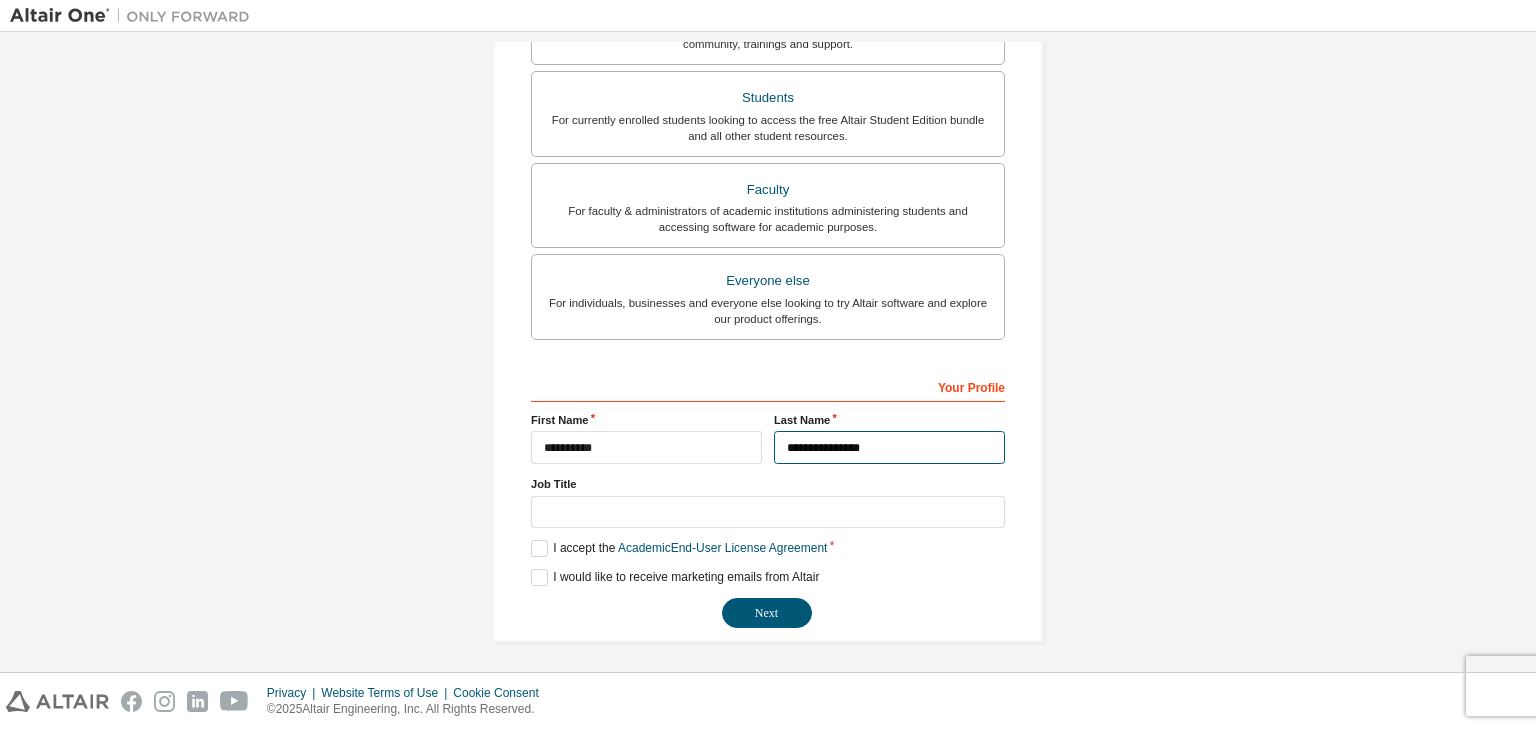 click on "**********" at bounding box center [889, 447] 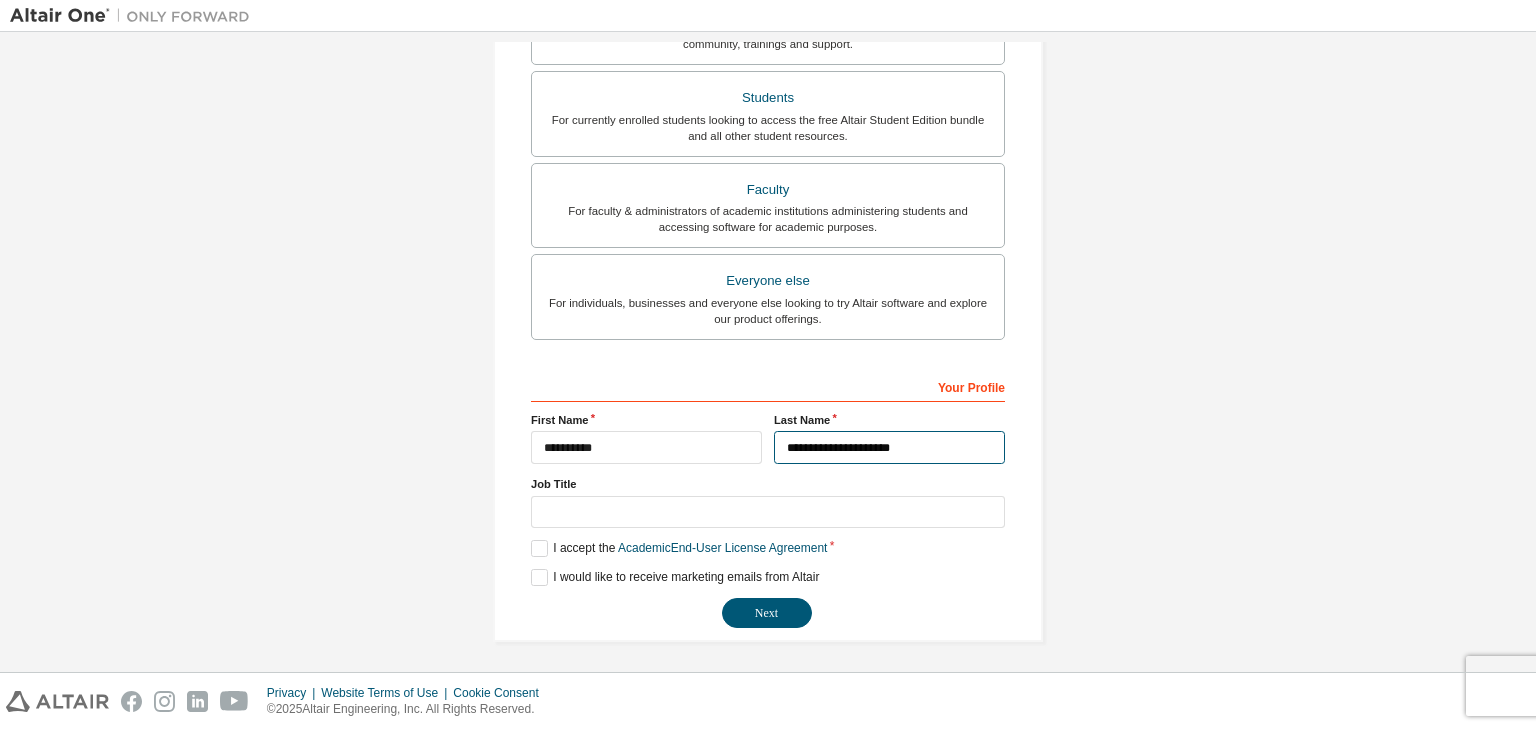 click on "**********" at bounding box center [889, 447] 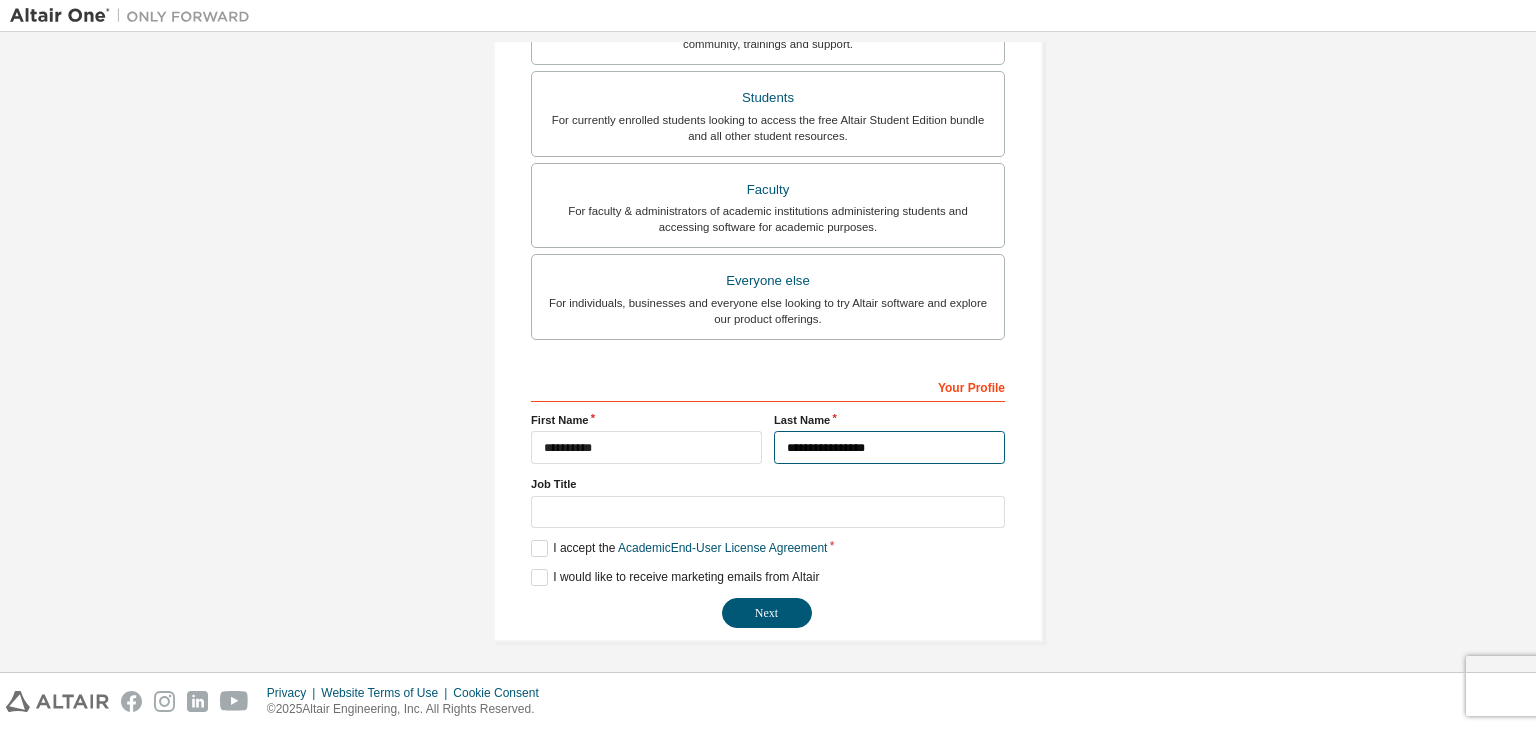click on "**********" at bounding box center [889, 447] 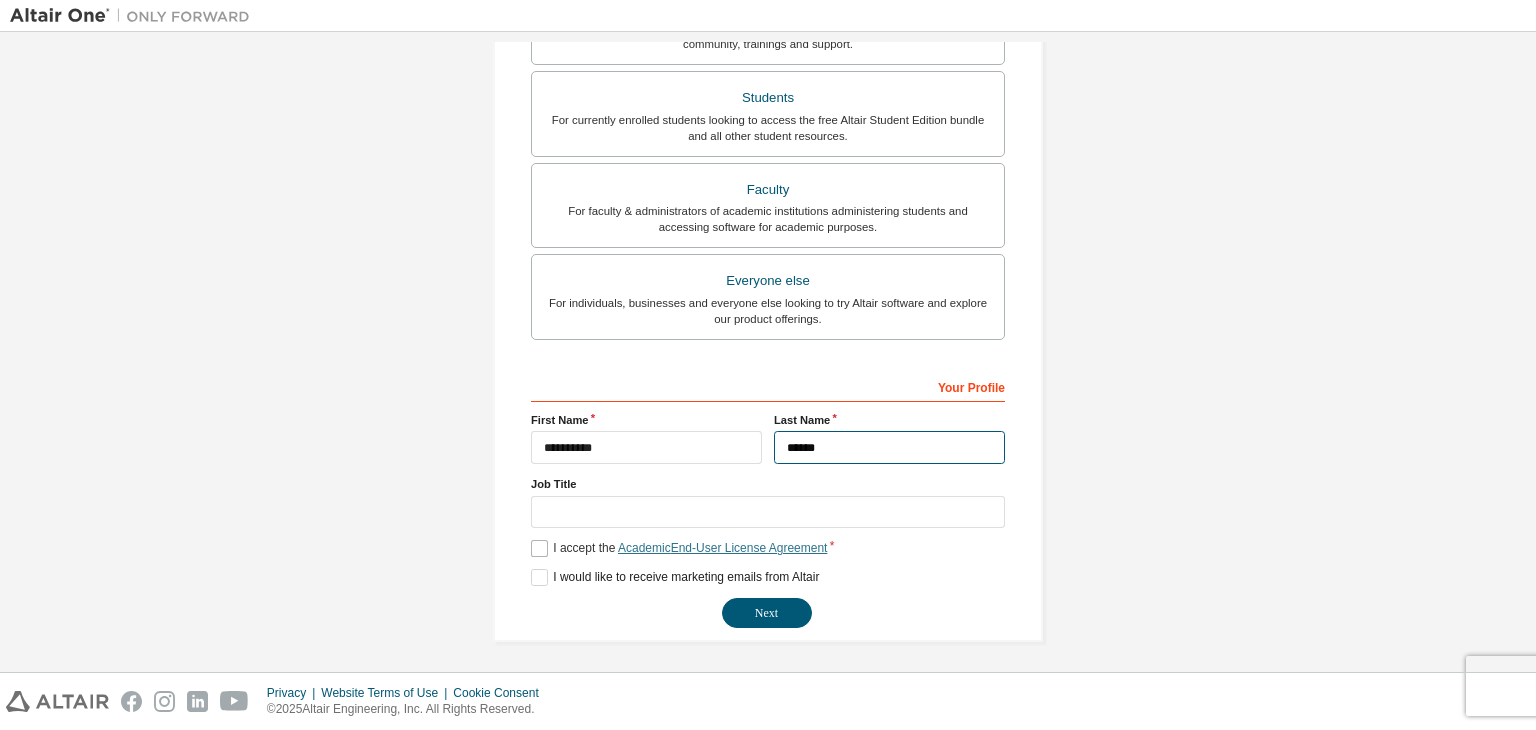 type on "******" 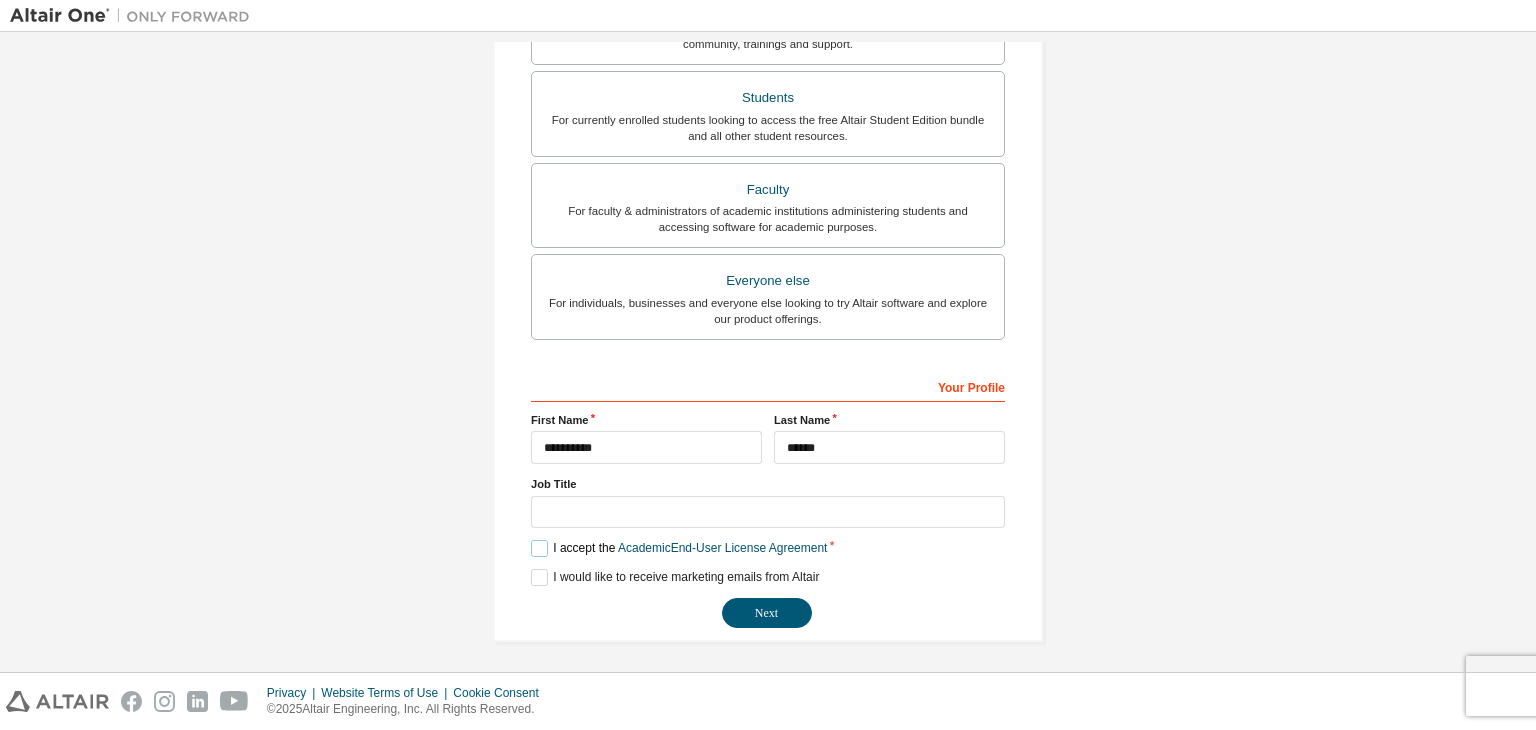 drag, startPoint x: 620, startPoint y: 537, endPoint x: 625, endPoint y: 504, distance: 33.37664 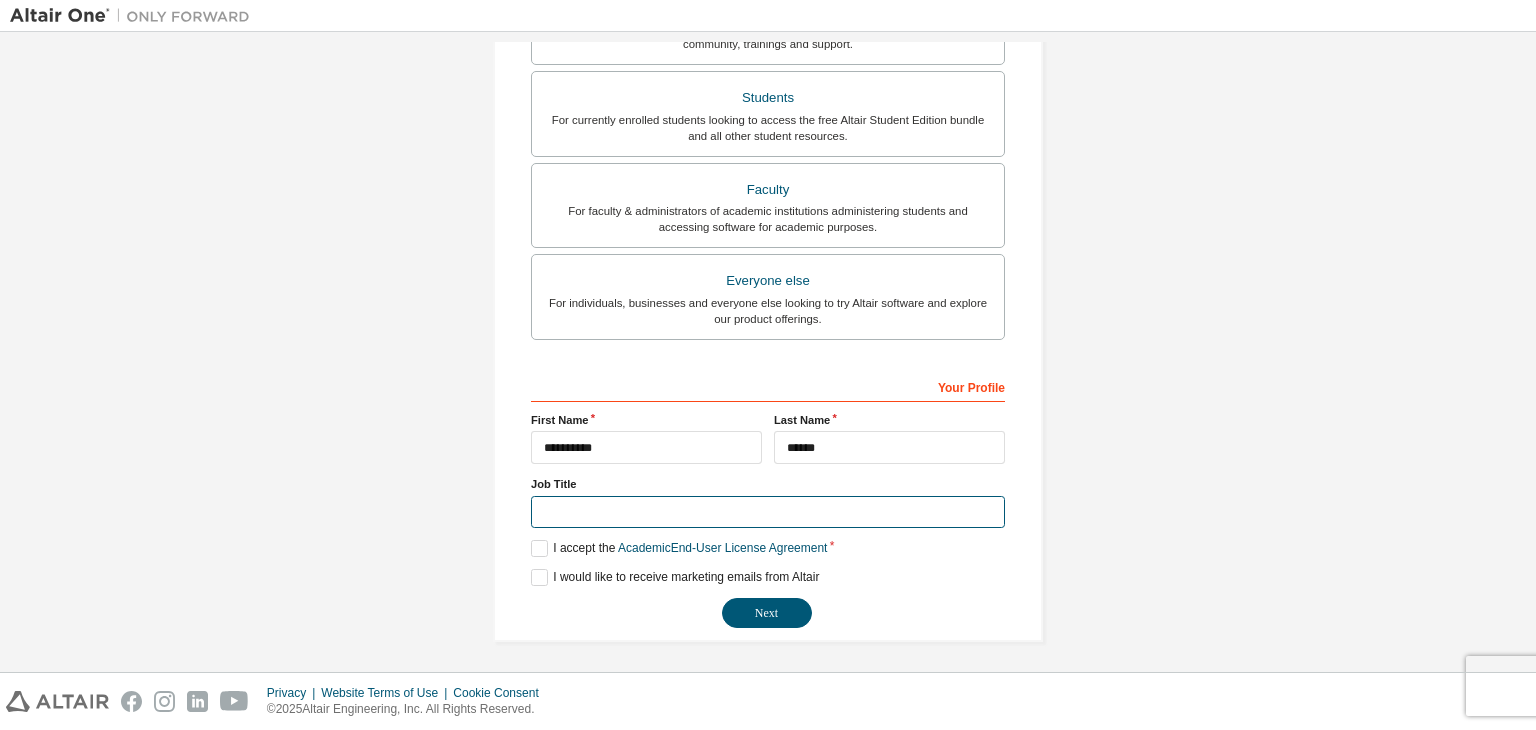 click at bounding box center [768, 512] 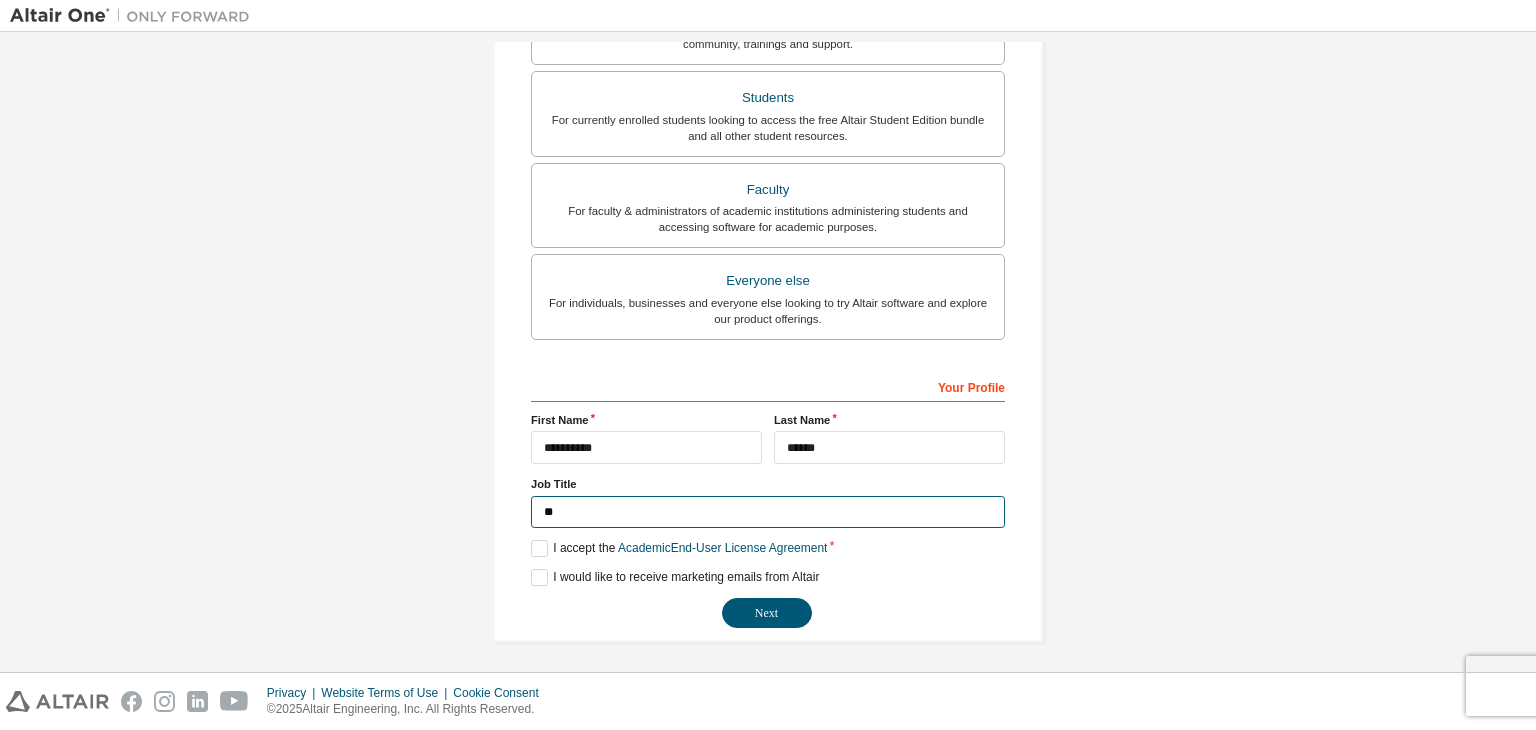type on "*" 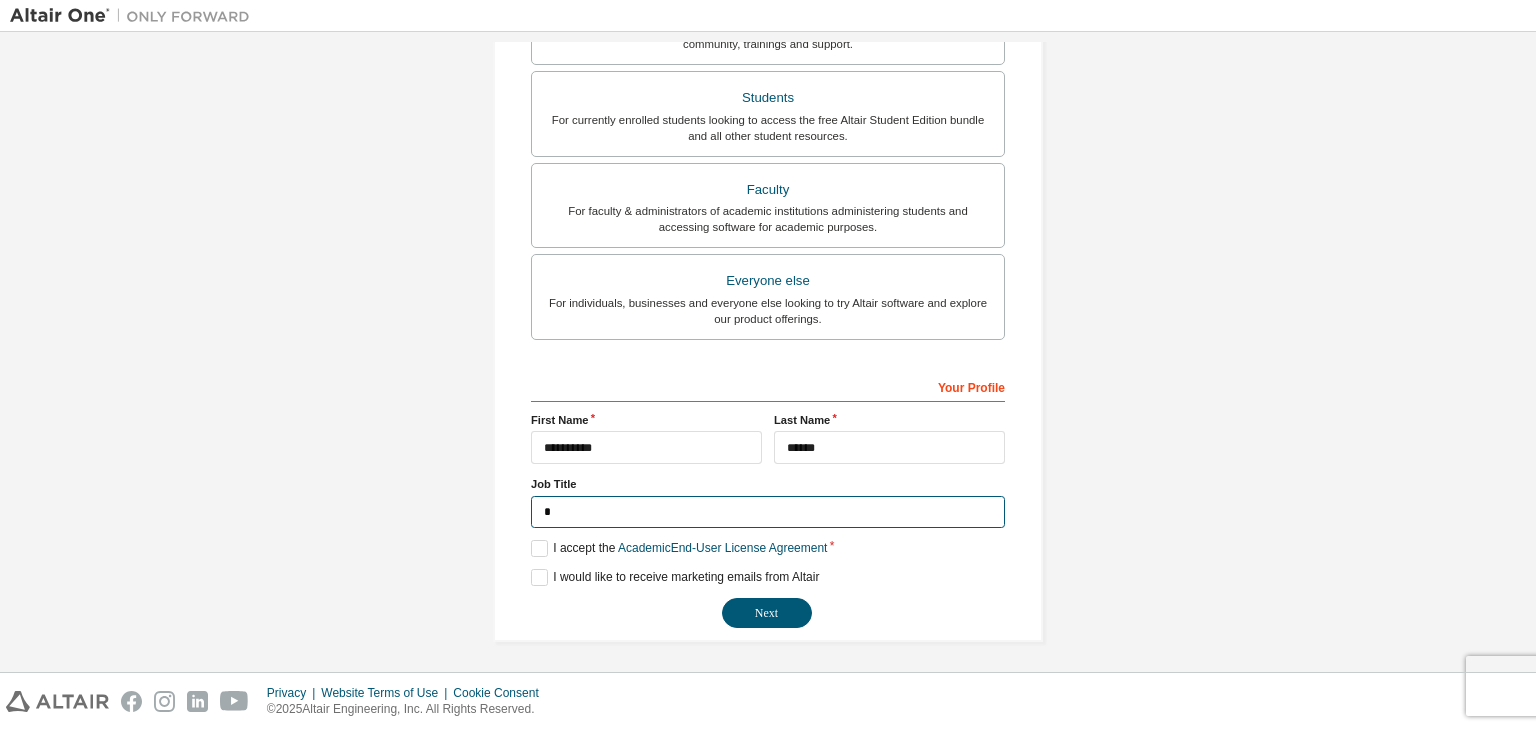 type 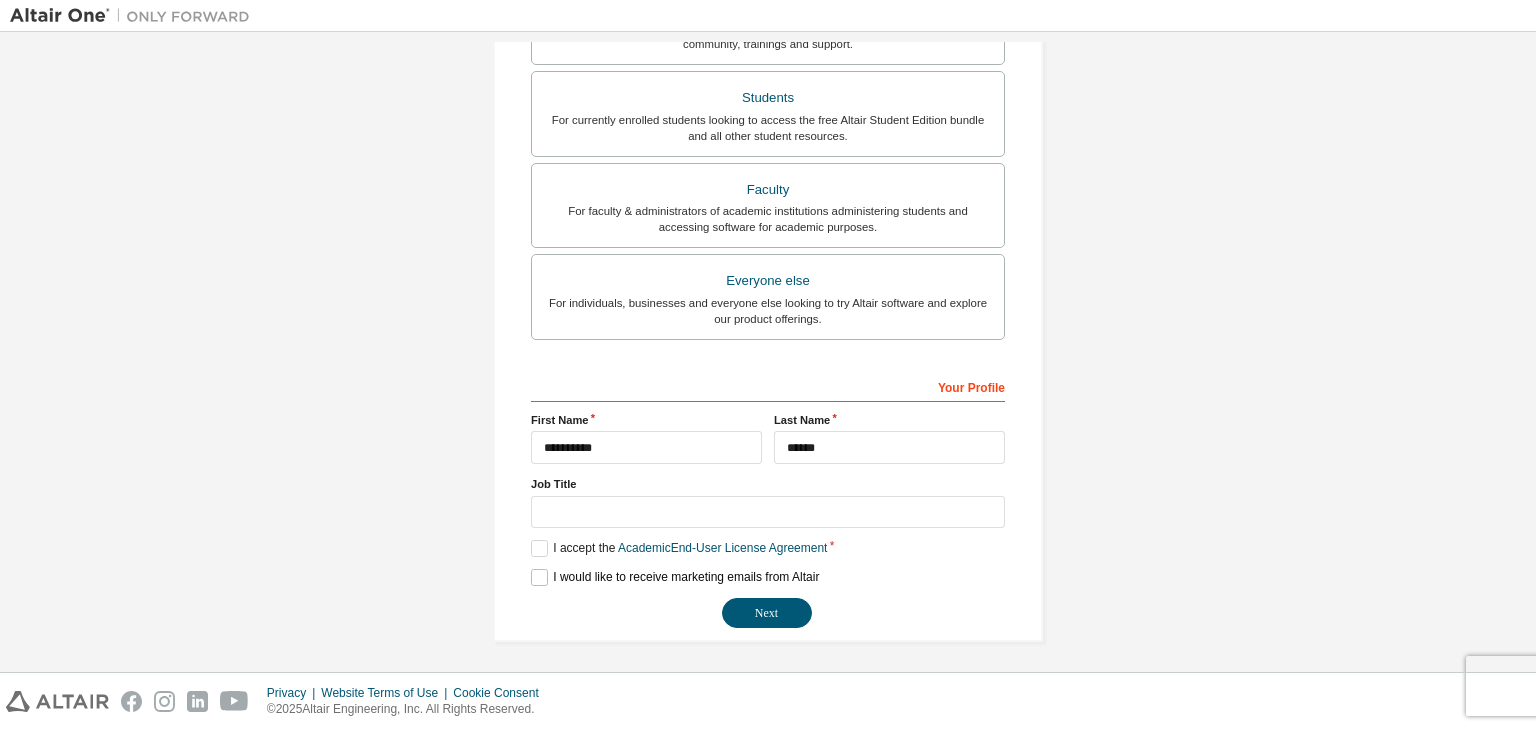 click on "I would like to receive marketing emails from Altair" at bounding box center (675, 577) 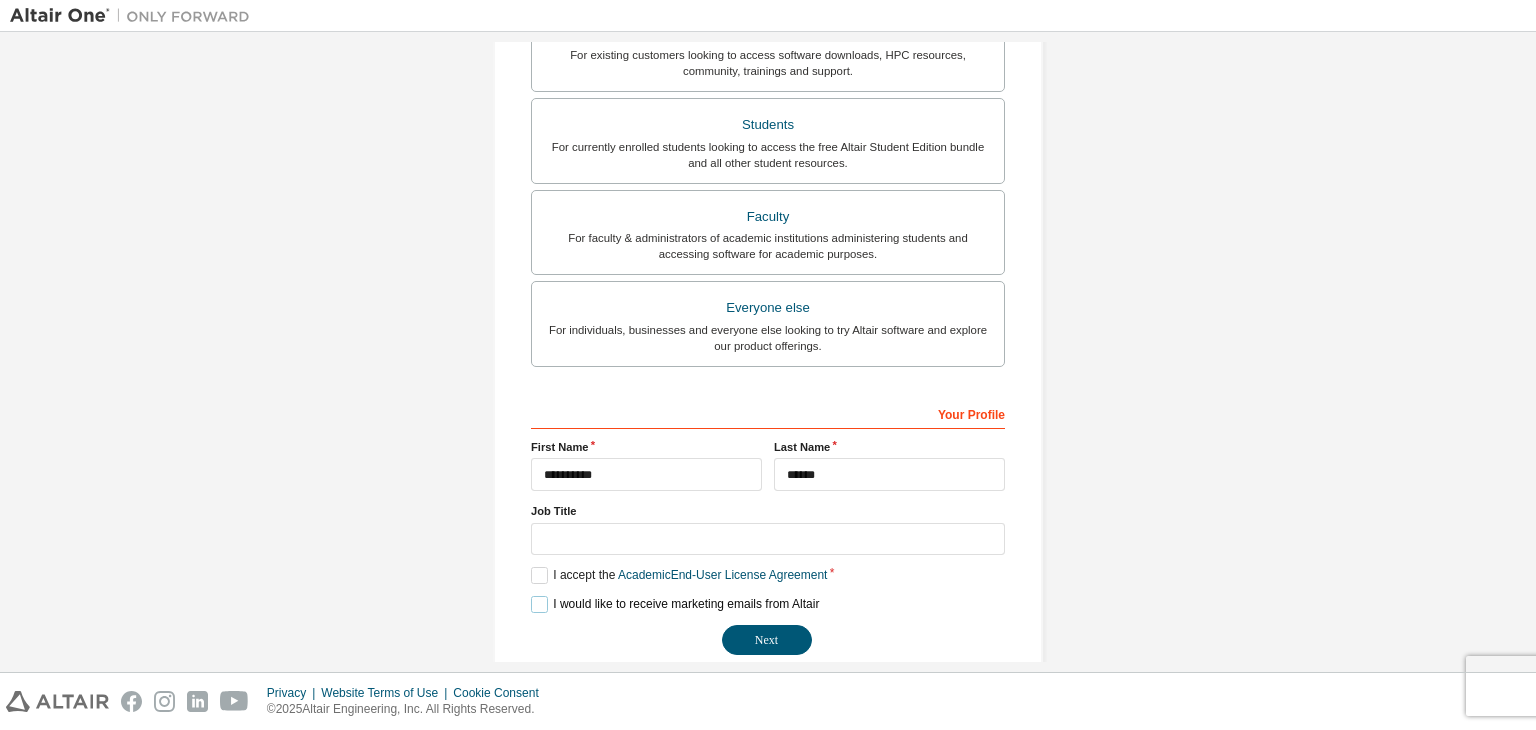 scroll, scrollTop: 435, scrollLeft: 0, axis: vertical 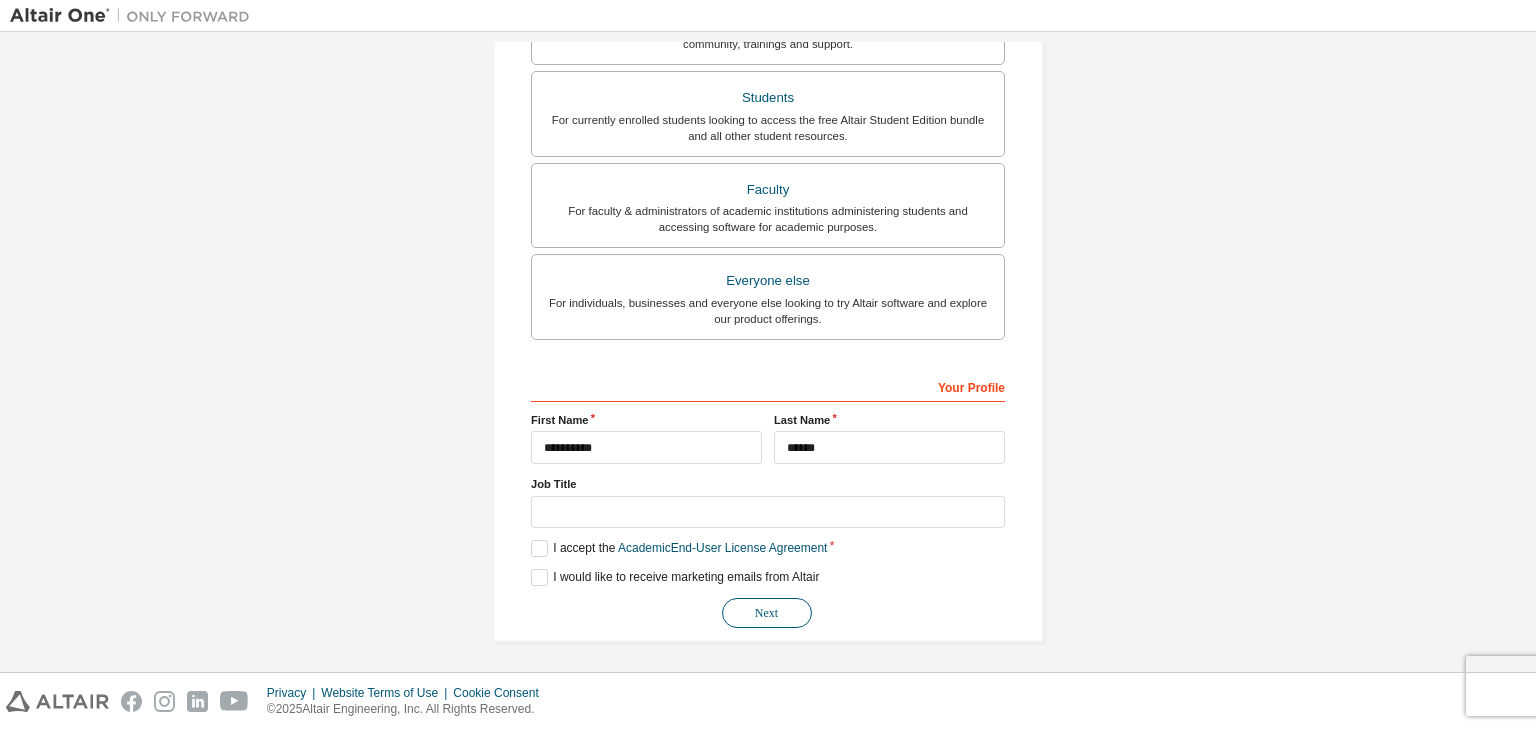 click on "Next" at bounding box center (767, 613) 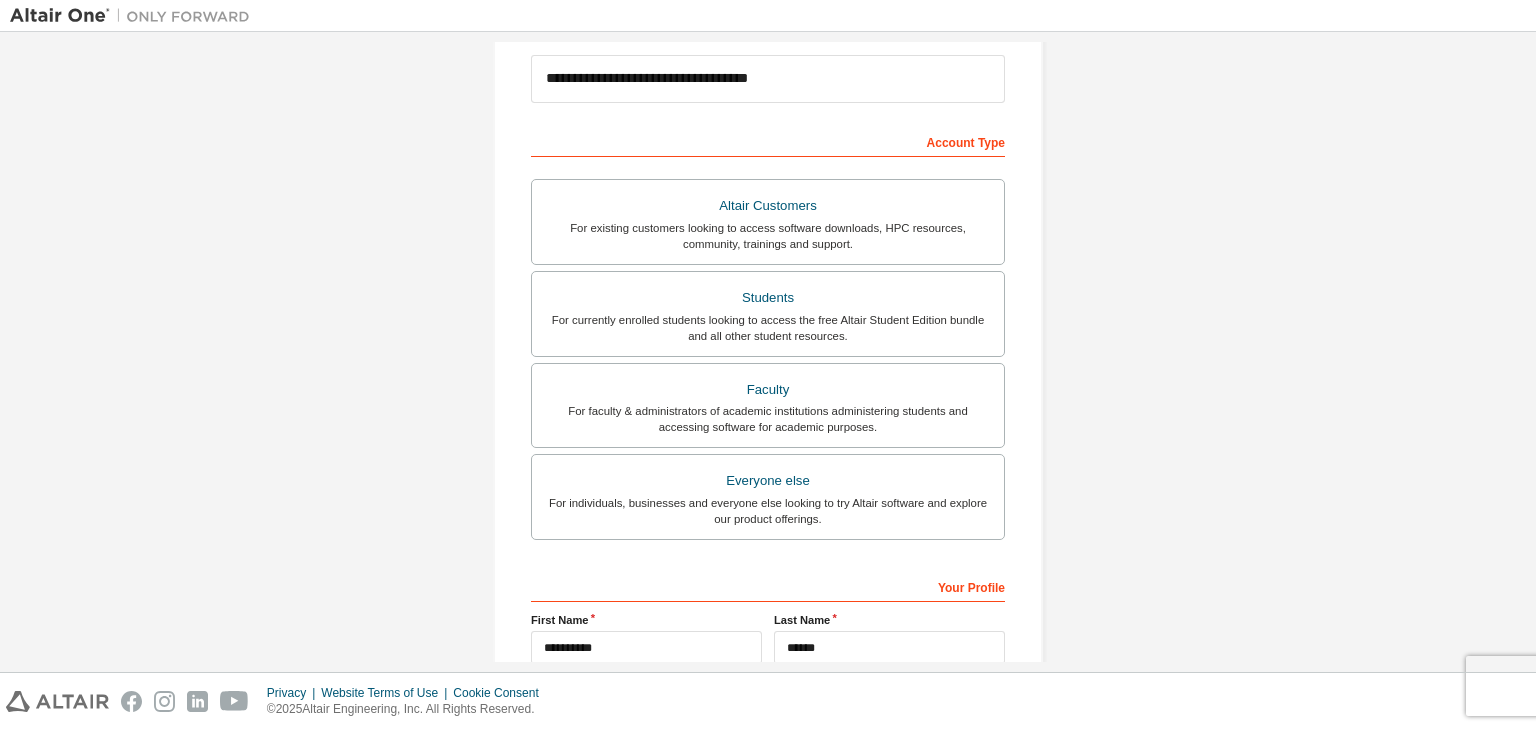 scroll, scrollTop: 0, scrollLeft: 0, axis: both 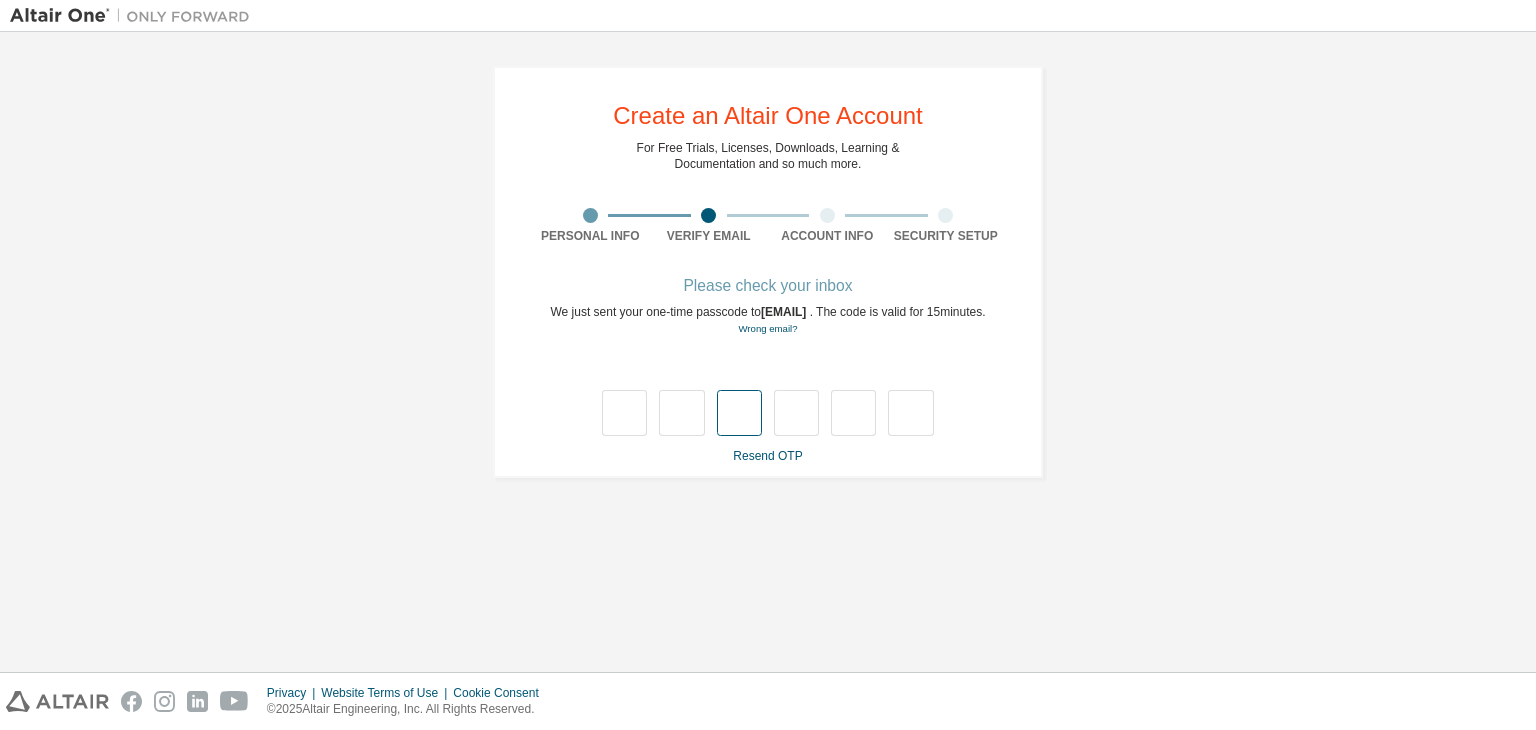 type on "*" 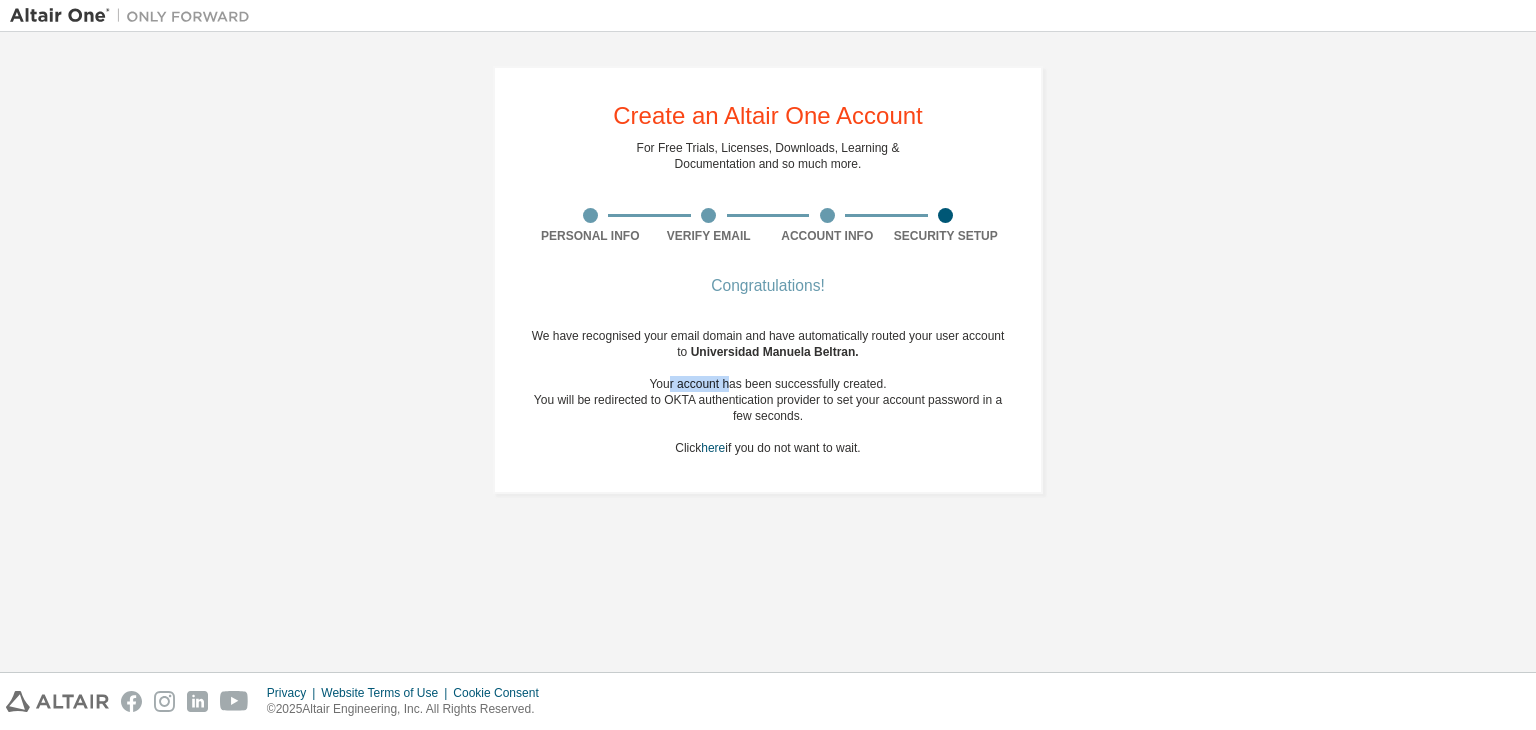 drag, startPoint x: 671, startPoint y: 384, endPoint x: 730, endPoint y: 379, distance: 59.211487 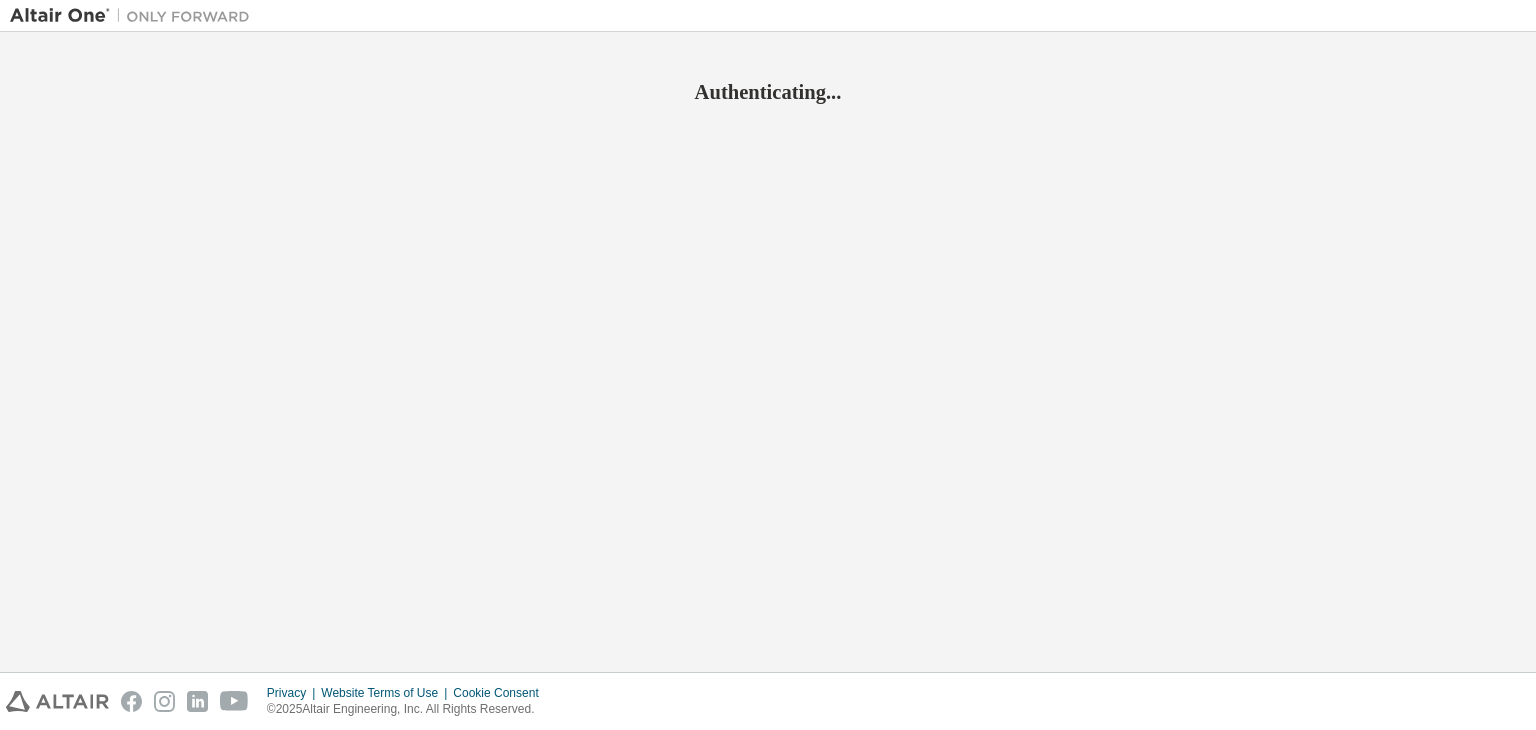 scroll, scrollTop: 0, scrollLeft: 0, axis: both 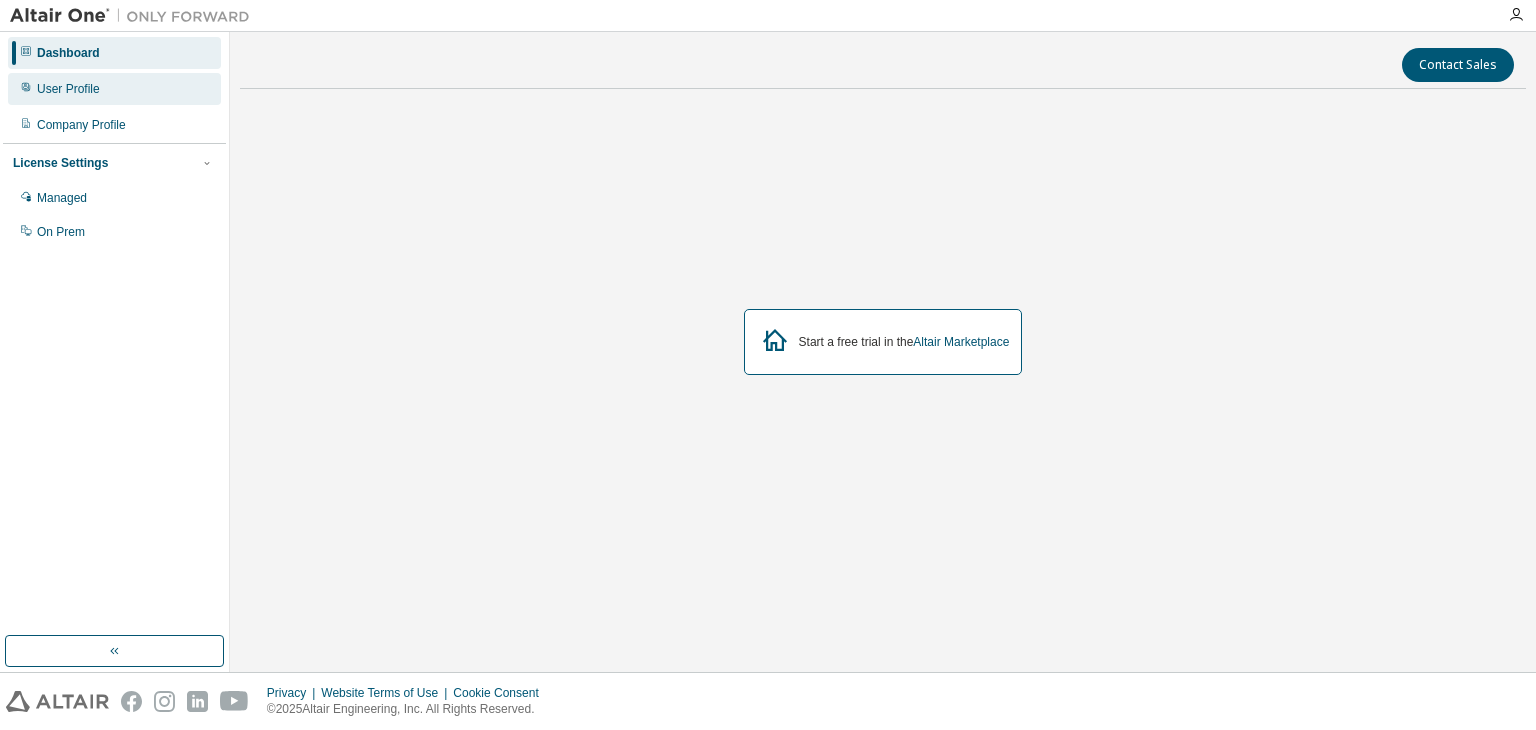 click on "User Profile" at bounding box center [114, 89] 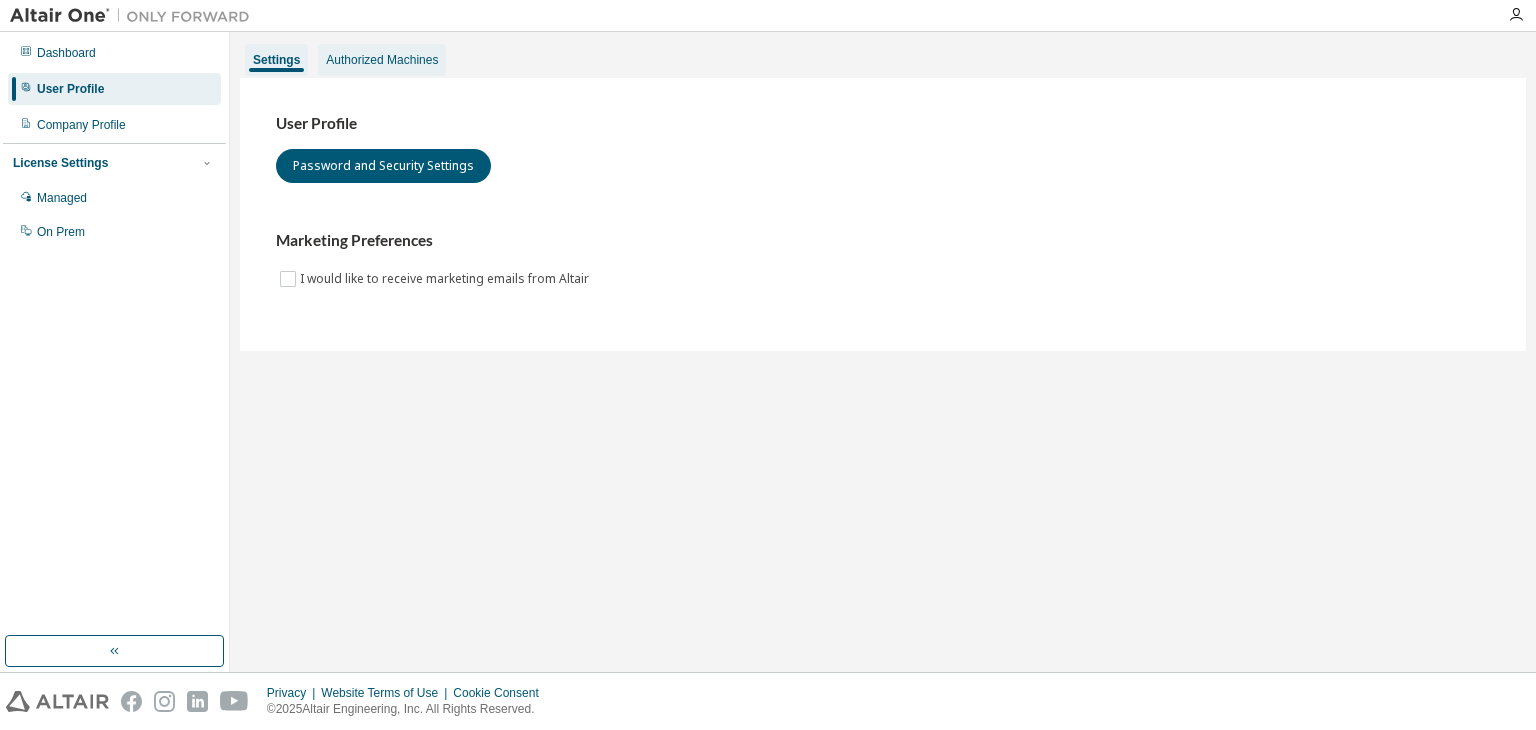 click on "Settings Authorized Machines" at bounding box center (883, 60) 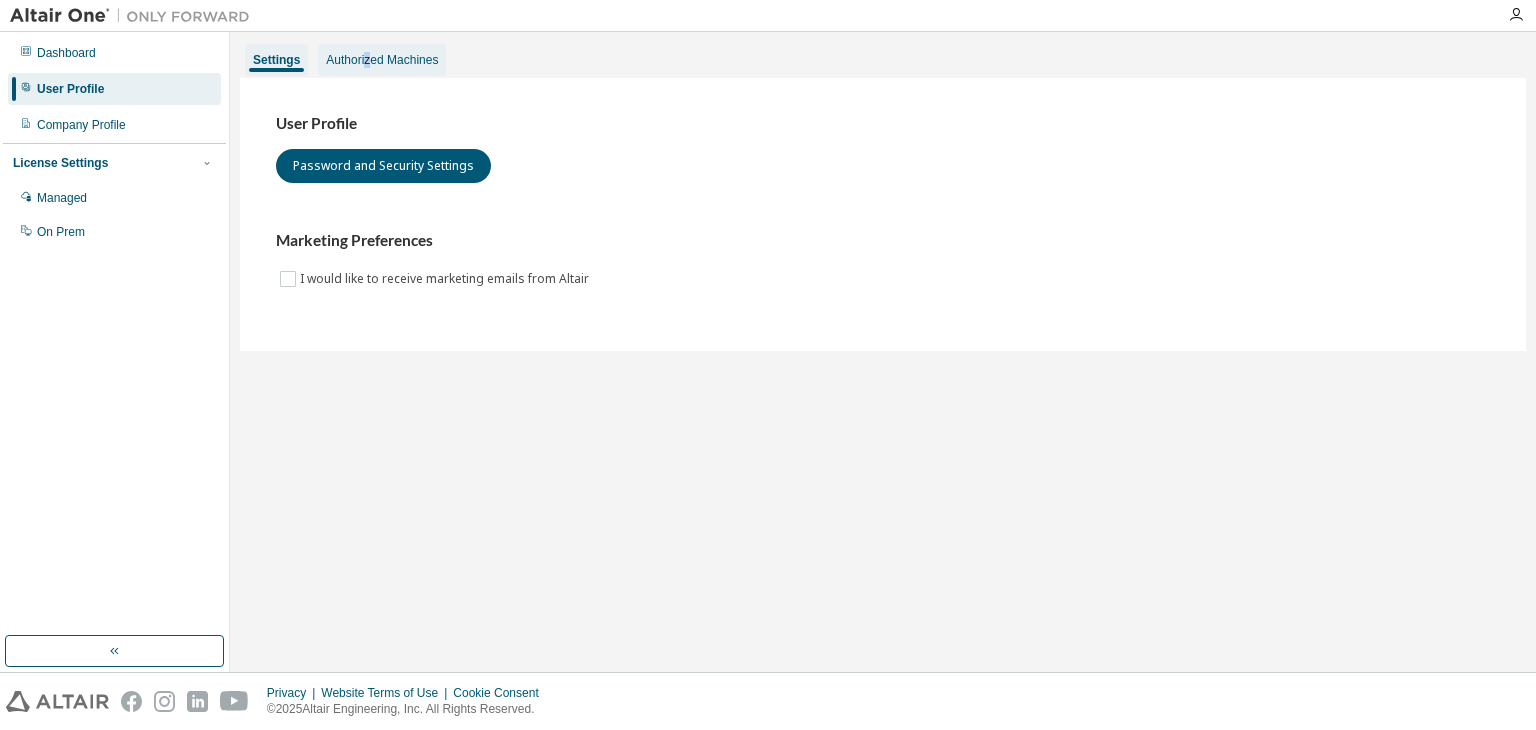 click on "Authorized Machines" at bounding box center [382, 60] 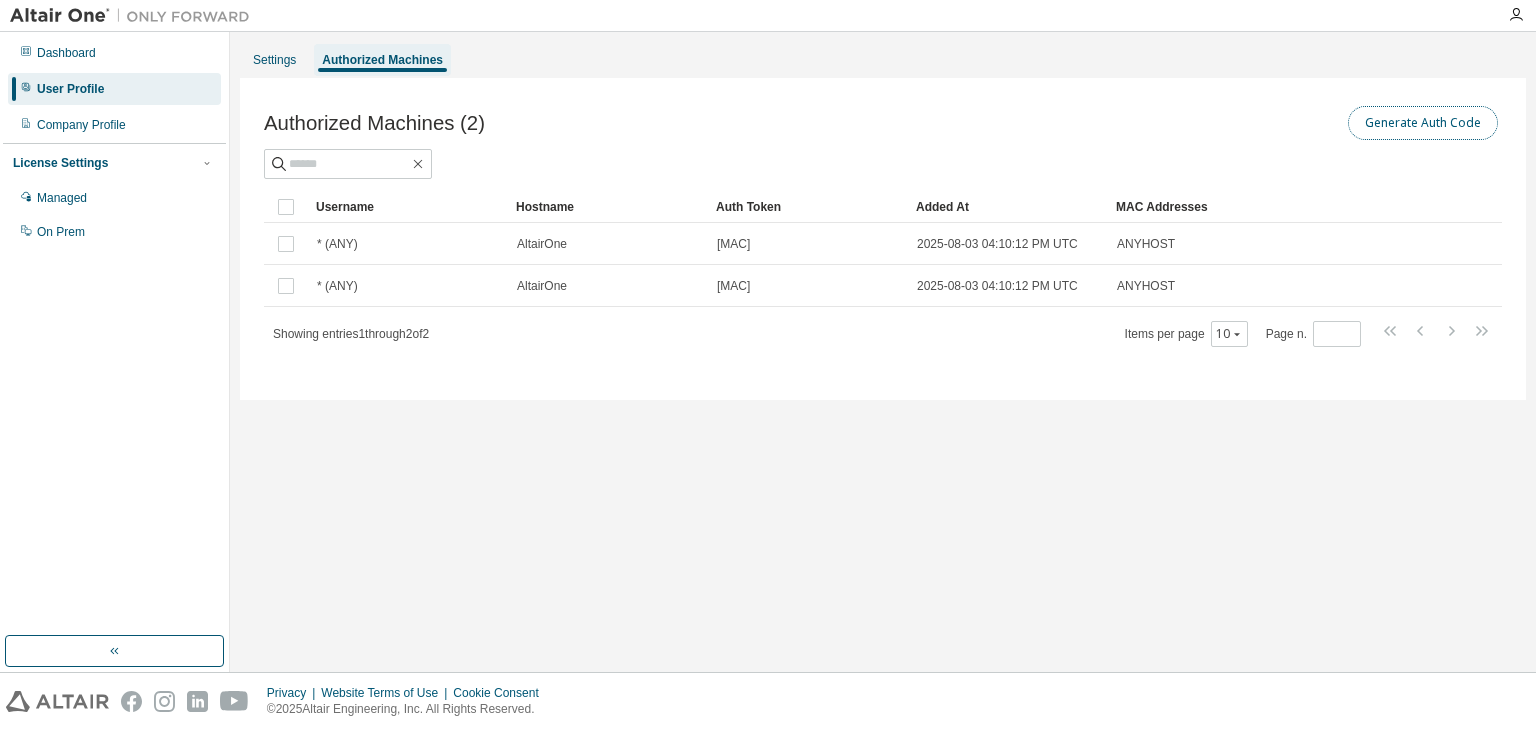 click on "Generate Auth Code" at bounding box center [1423, 123] 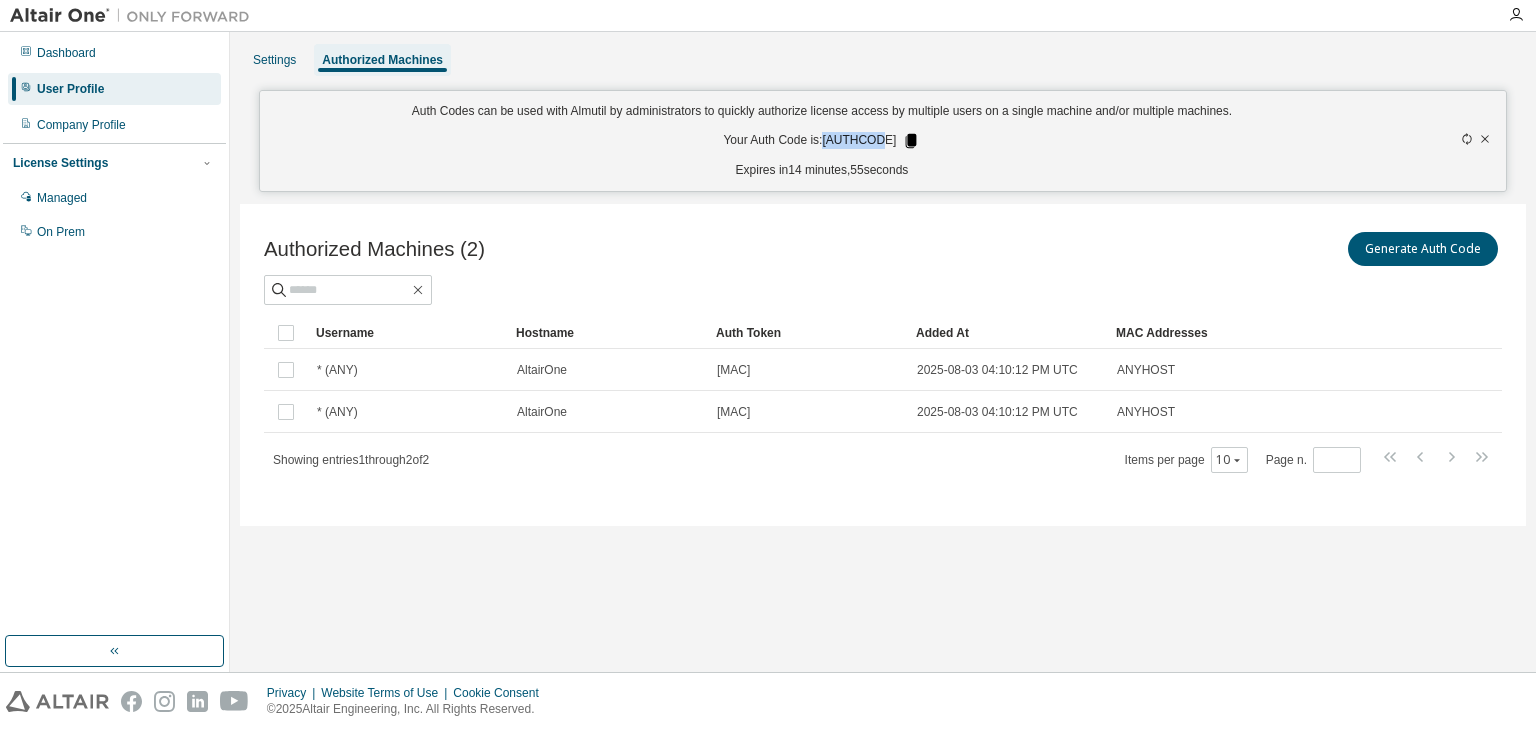 drag, startPoint x: 832, startPoint y: 140, endPoint x: 895, endPoint y: 140, distance: 63 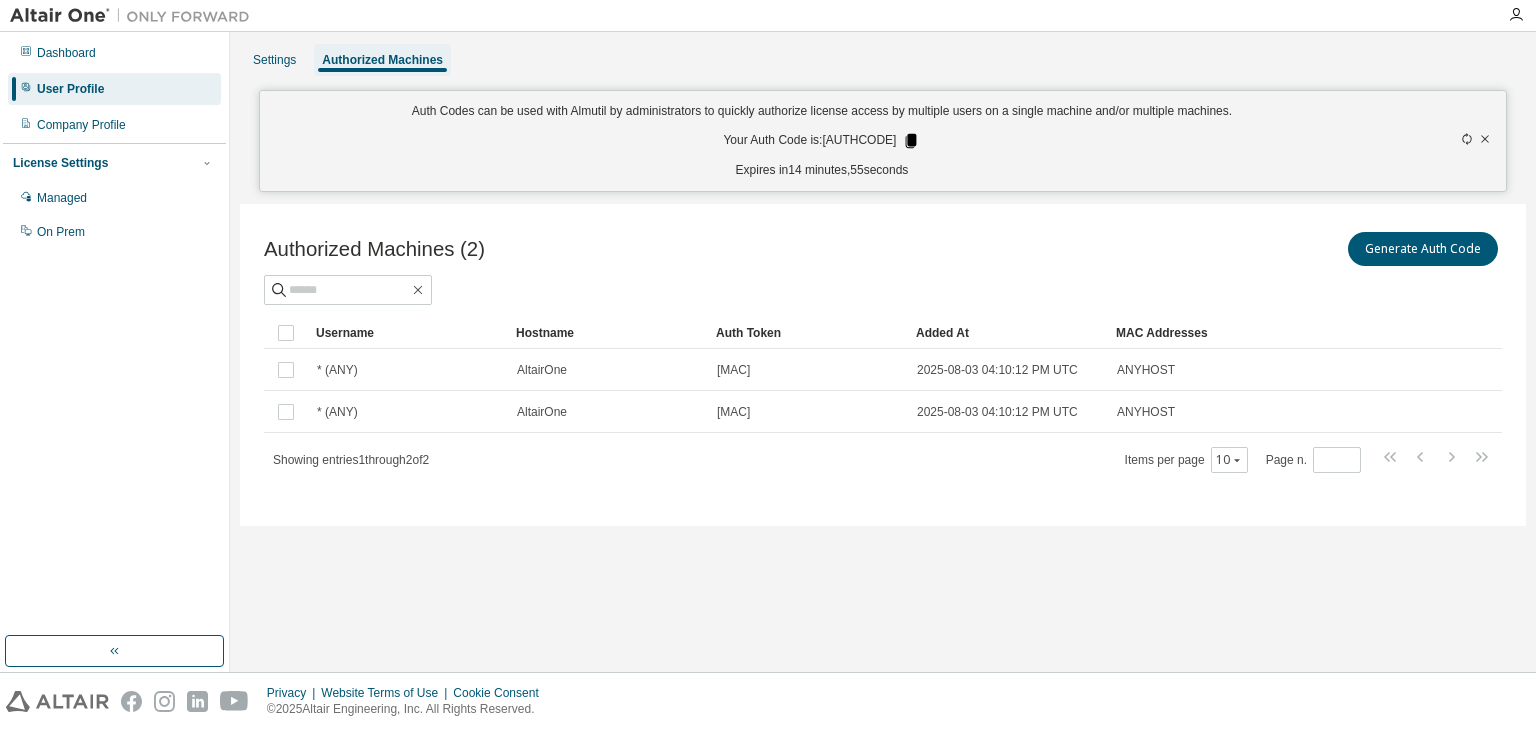 click 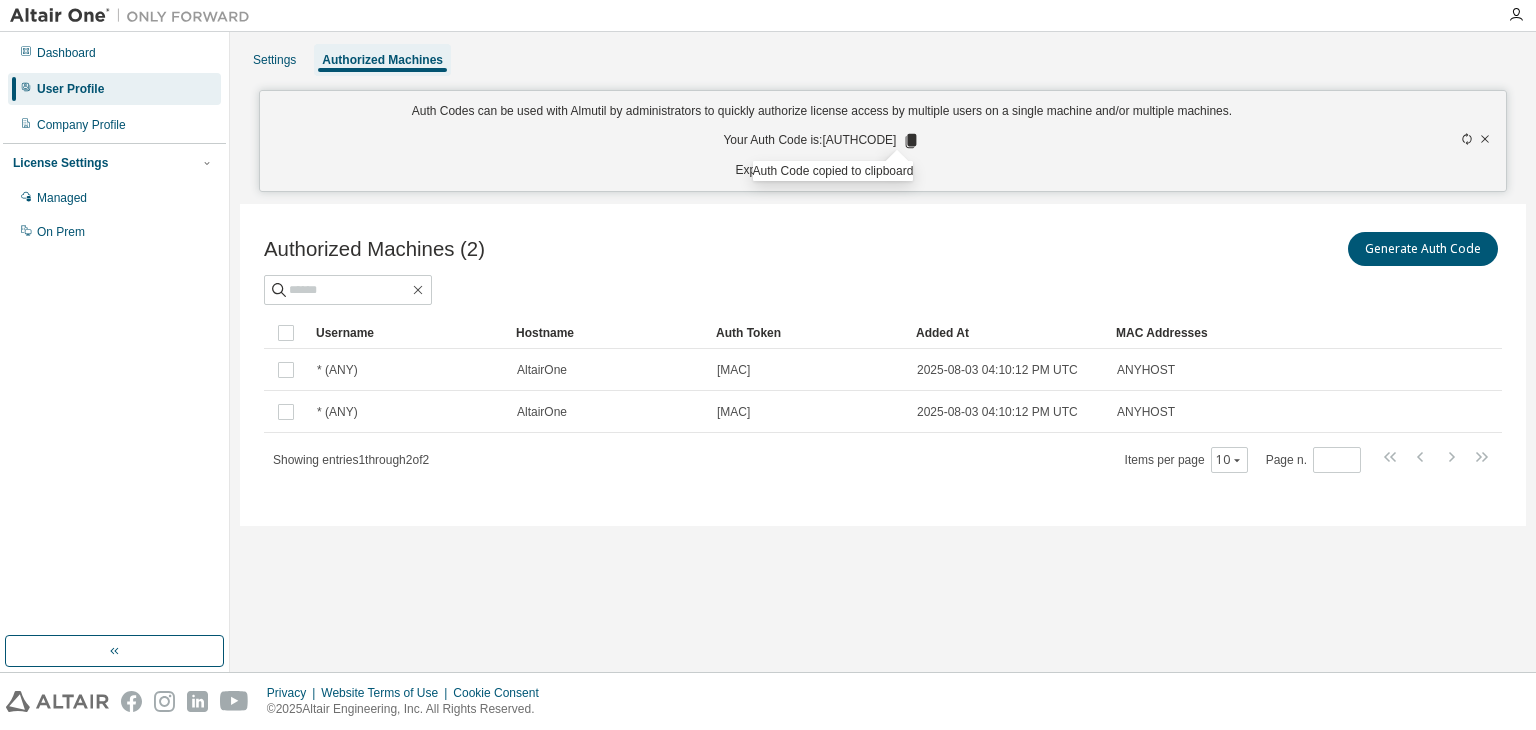 click on "Expires in  13 minutes,  48  seconds" at bounding box center (821, 170) 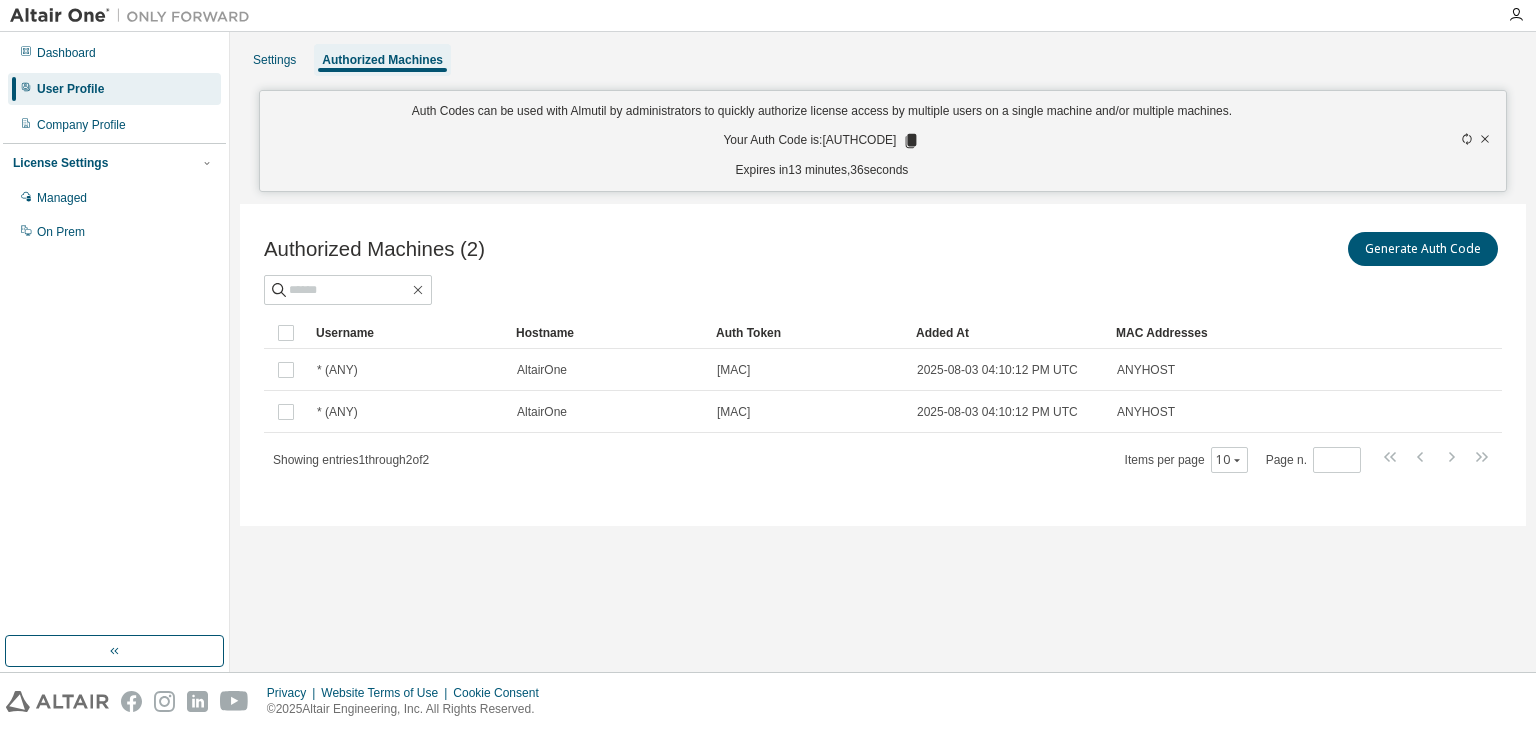 click on "Settings Authorized Machines Auth Codes can be used with Almutil by administrators to quickly authorize license access by multiple users on a single machine and/or multiple machines. Your Auth Code is:  0Z8BH5AQ   Expires in  13 minutes,  36  seconds Authorized Machines (2) Generate Auth Code Clear Load Save Save As Field Operator Value Select filter Select operand Add criteria Search Username Hostname Auth Token Added At MAC Addresses * (ANY) AltairOne efcb...7838 2025-08-03 04:10:12 PM UTC ANYHOST * (ANY) AltairOne ca3d...efbd 2025-08-03 04:10:12 PM UTC ANYHOST Showing entries  1  through  2  of  2 Items per page 10 Page n. *" at bounding box center [883, 352] 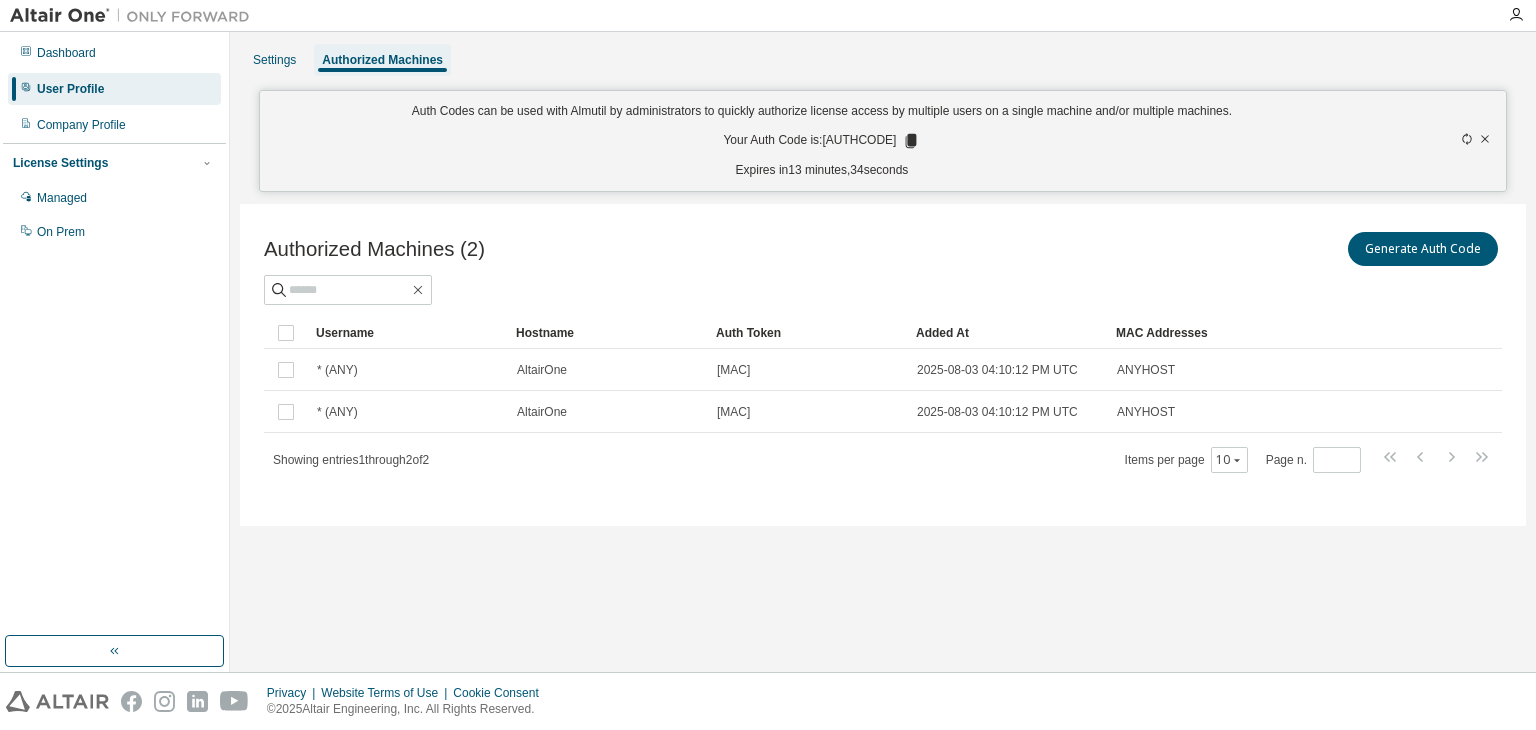 click on "Settings Authorized Machines Auth Codes can be used with Almutil by administrators to quickly authorize license access by multiple users on a single machine and/or multiple machines. Your Auth Code is:  0Z8BH5AQ   Expires in  13 minutes,  34  seconds Authorized Machines (2) Generate Auth Code Clear Load Save Save As Field Operator Value Select filter Select operand Add criteria Search Username Hostname Auth Token Added At MAC Addresses * (ANY) AltairOne efcb...7838 2025-08-03 04:10:12 PM UTC ANYHOST * (ANY) AltairOne ca3d...efbd 2025-08-03 04:10:12 PM UTC ANYHOST Showing entries  1  through  2  of  2 Items per page 10 Page n. *" at bounding box center (883, 352) 